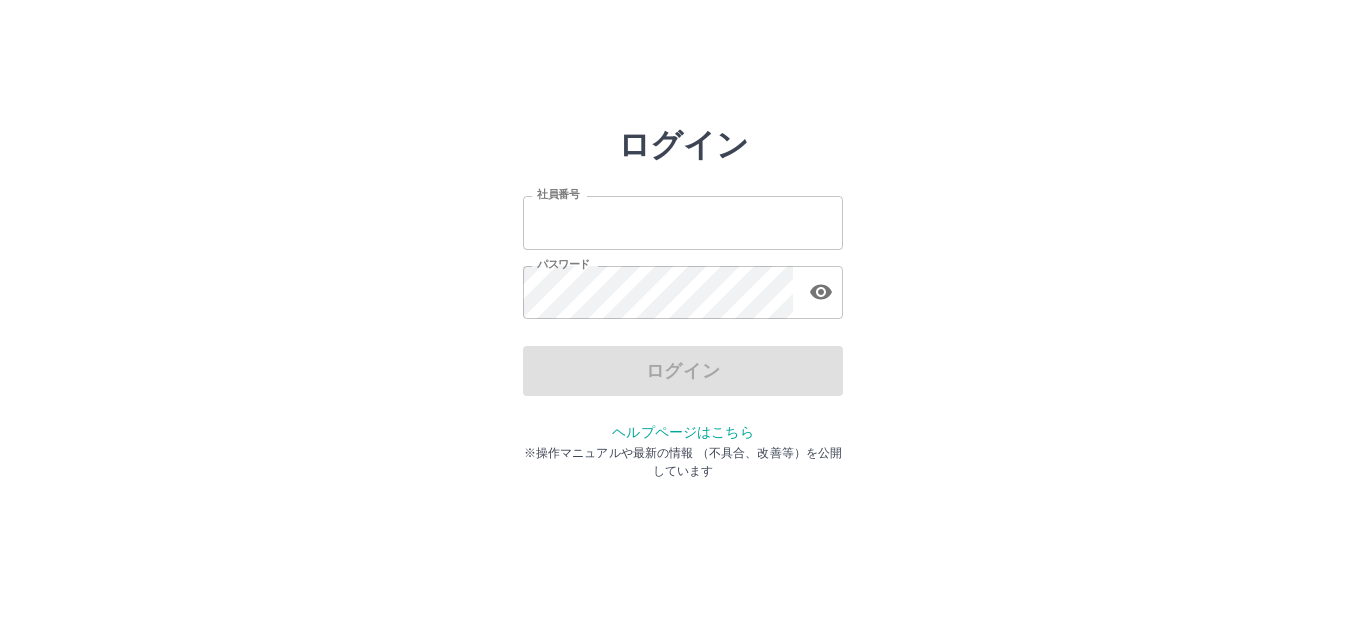 scroll, scrollTop: 0, scrollLeft: 0, axis: both 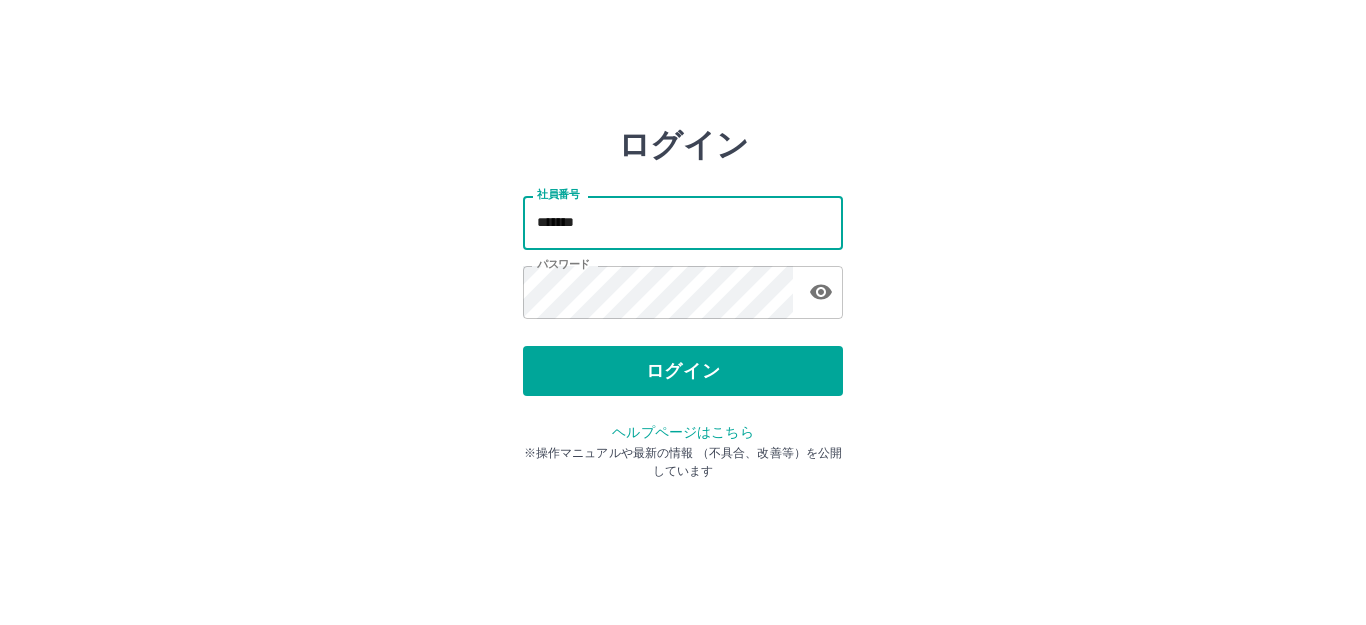 drag, startPoint x: 590, startPoint y: 223, endPoint x: 527, endPoint y: 223, distance: 63 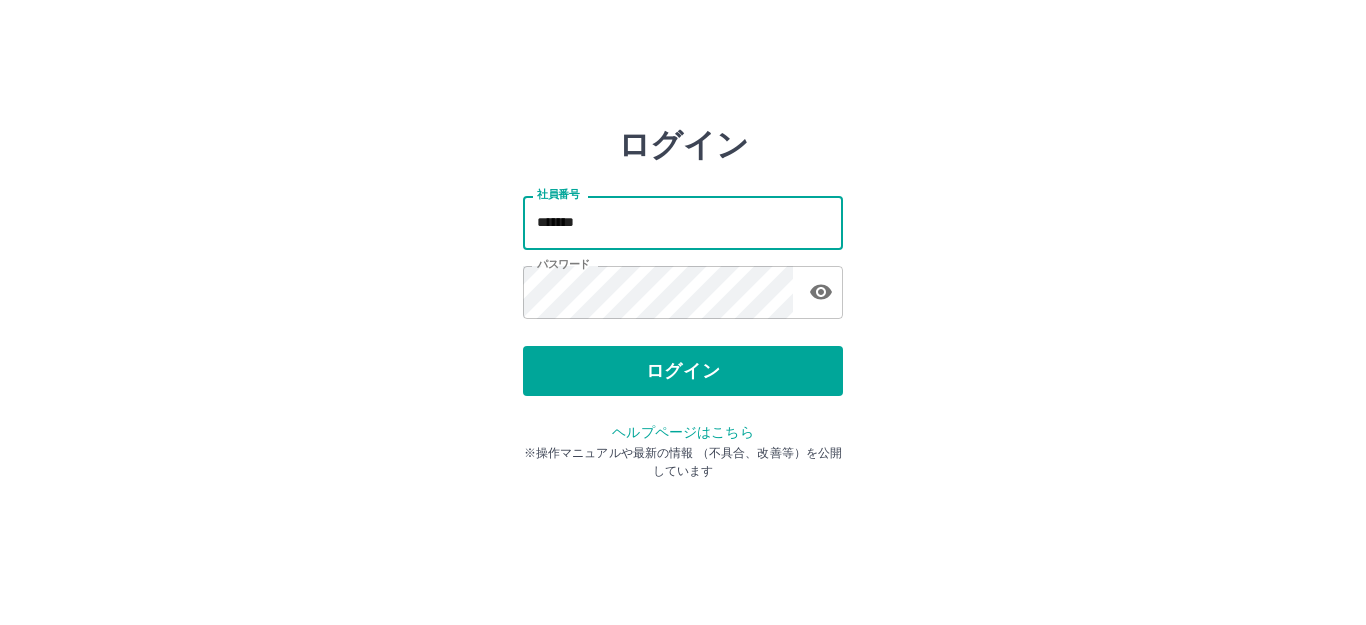 type on "*******" 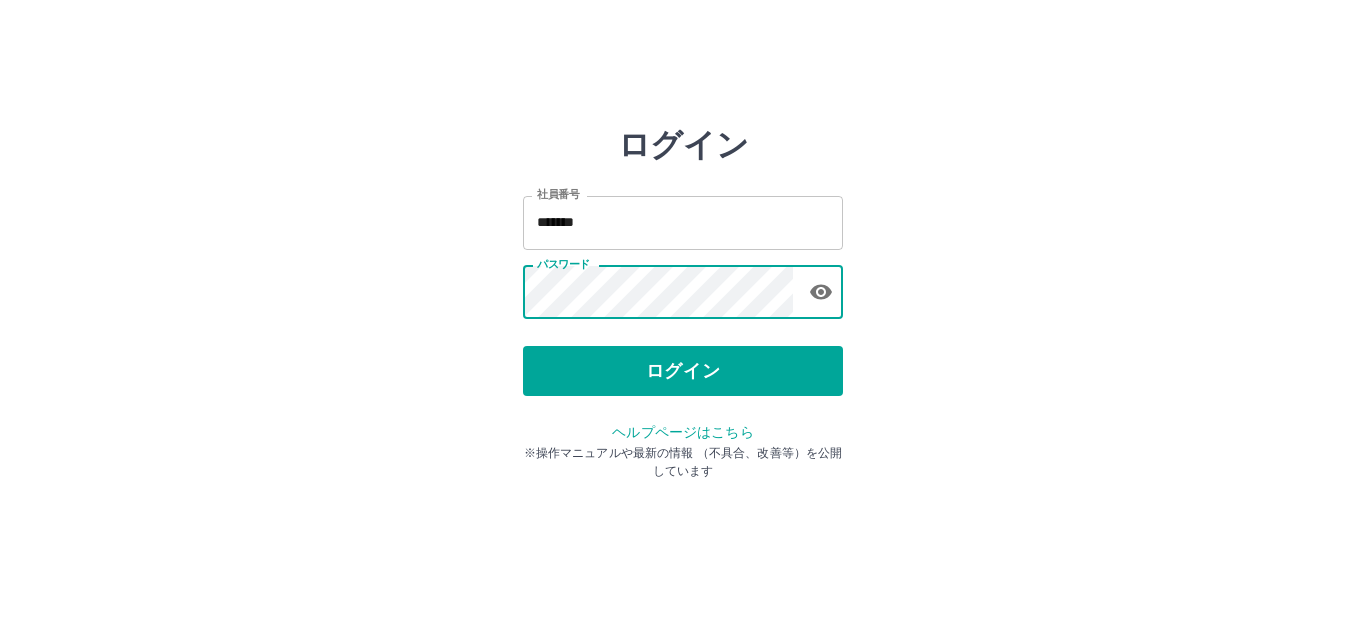 click on "ログイン 社員番号 ******* 社員番号 パスワード パスワード ログイン ヘルプページはこちら ※操作マニュアルや最新の情報 （不具合、改善等）を公開しています" at bounding box center (683, 286) 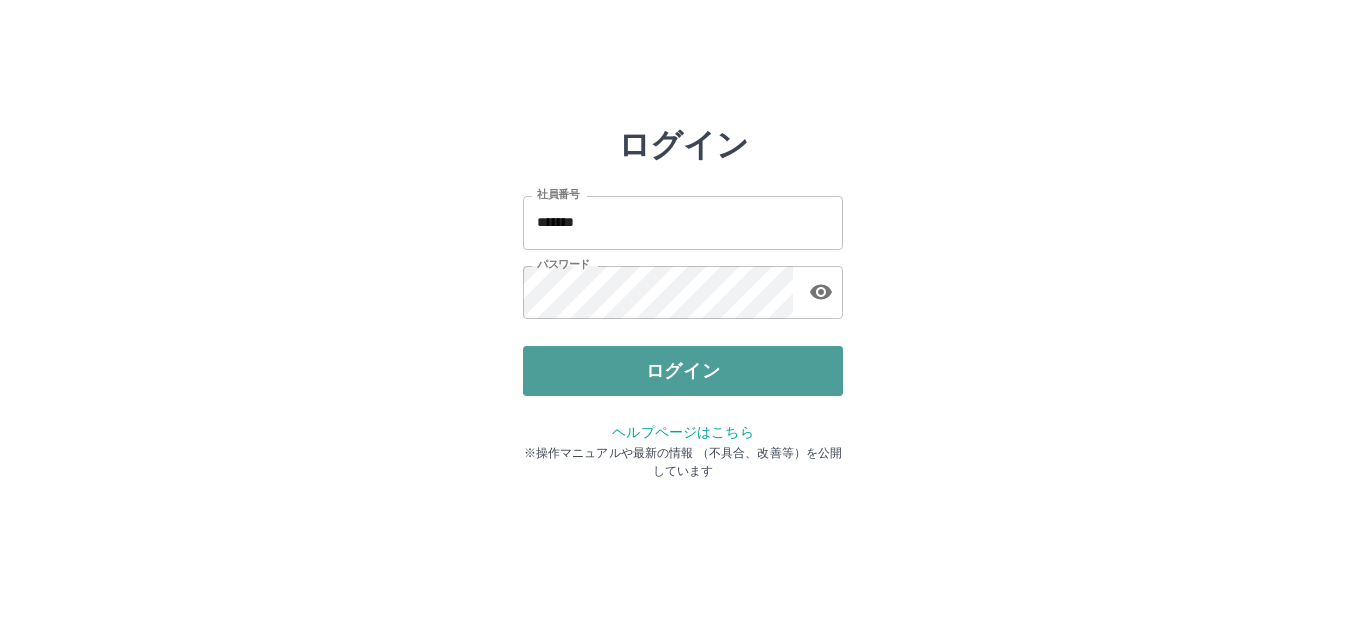 click on "ログイン" at bounding box center (683, 371) 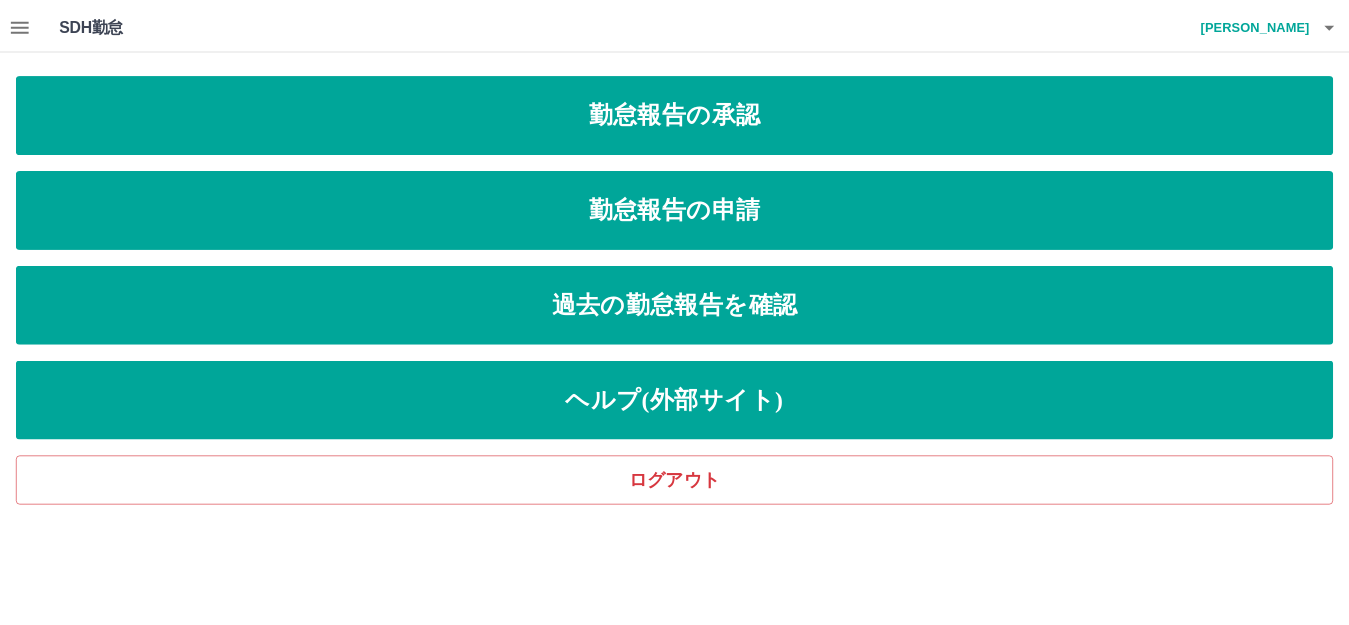 scroll, scrollTop: 0, scrollLeft: 0, axis: both 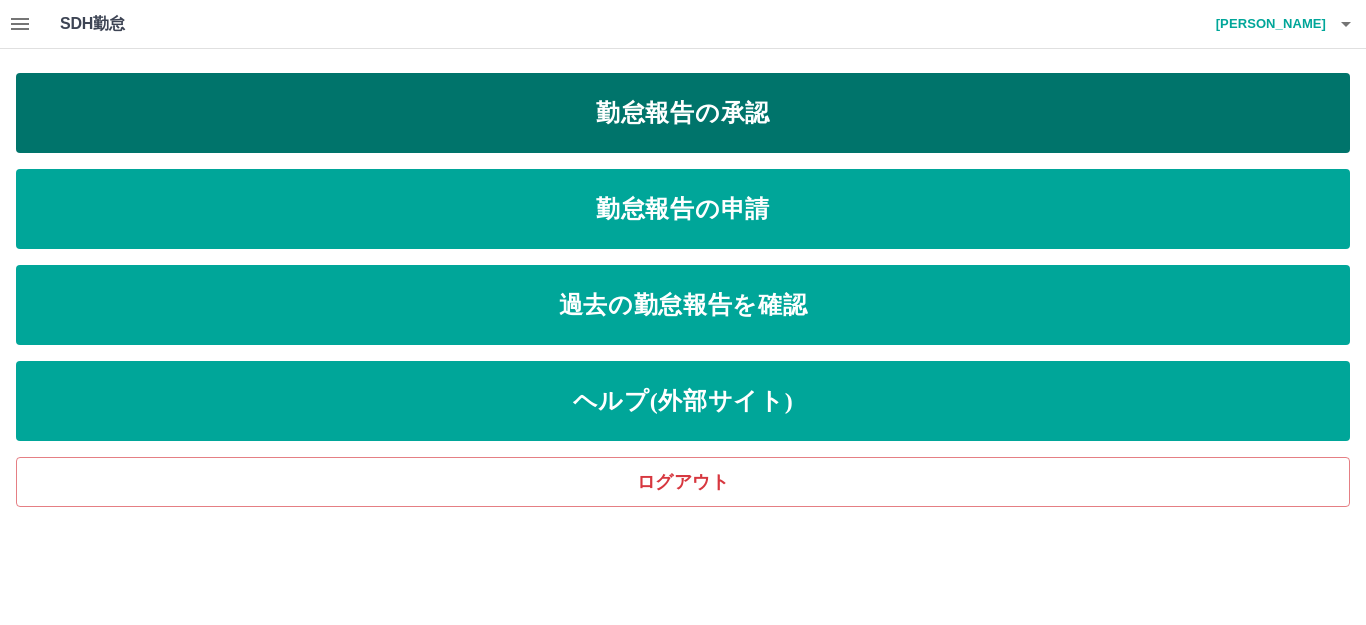 click on "勤怠報告の承認" at bounding box center (683, 113) 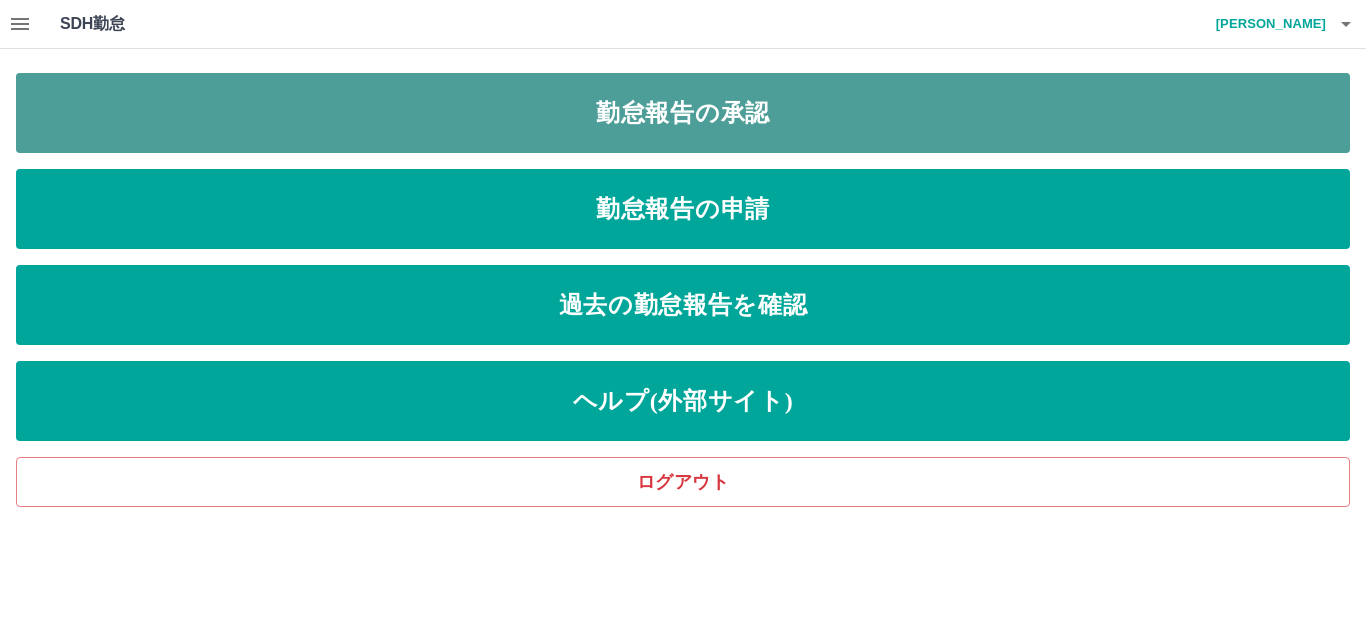 click on "勤怠報告の承認" at bounding box center [683, 113] 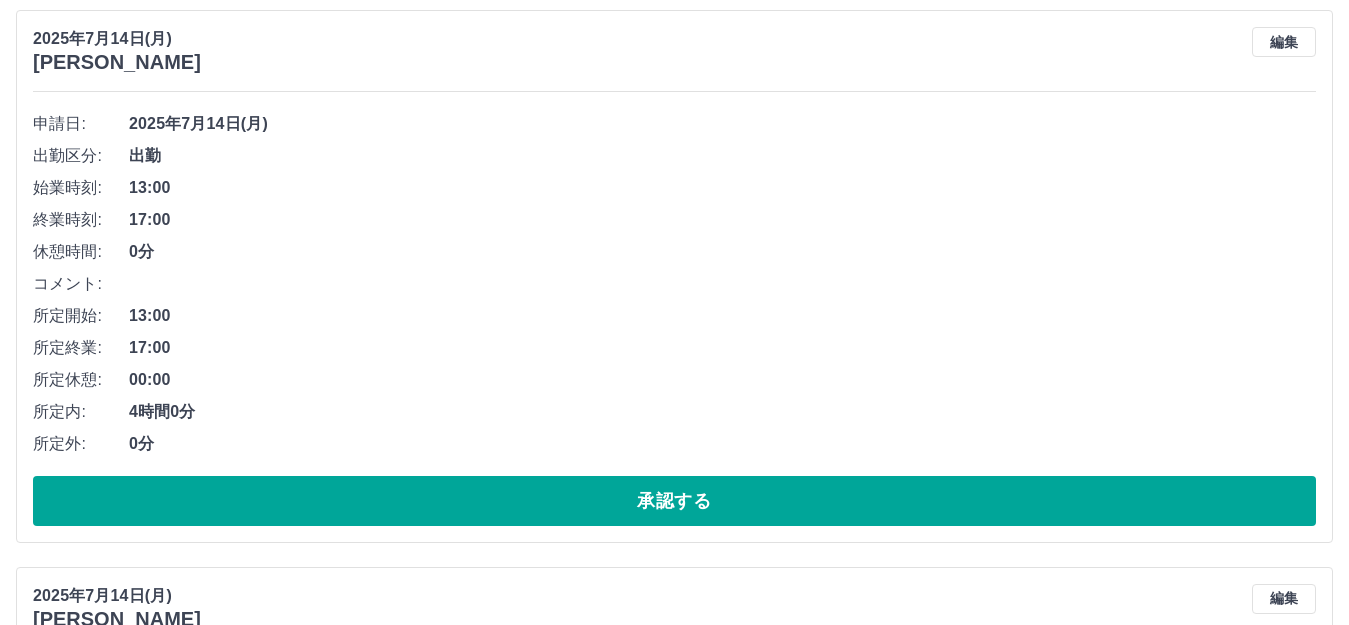 scroll, scrollTop: 1000, scrollLeft: 0, axis: vertical 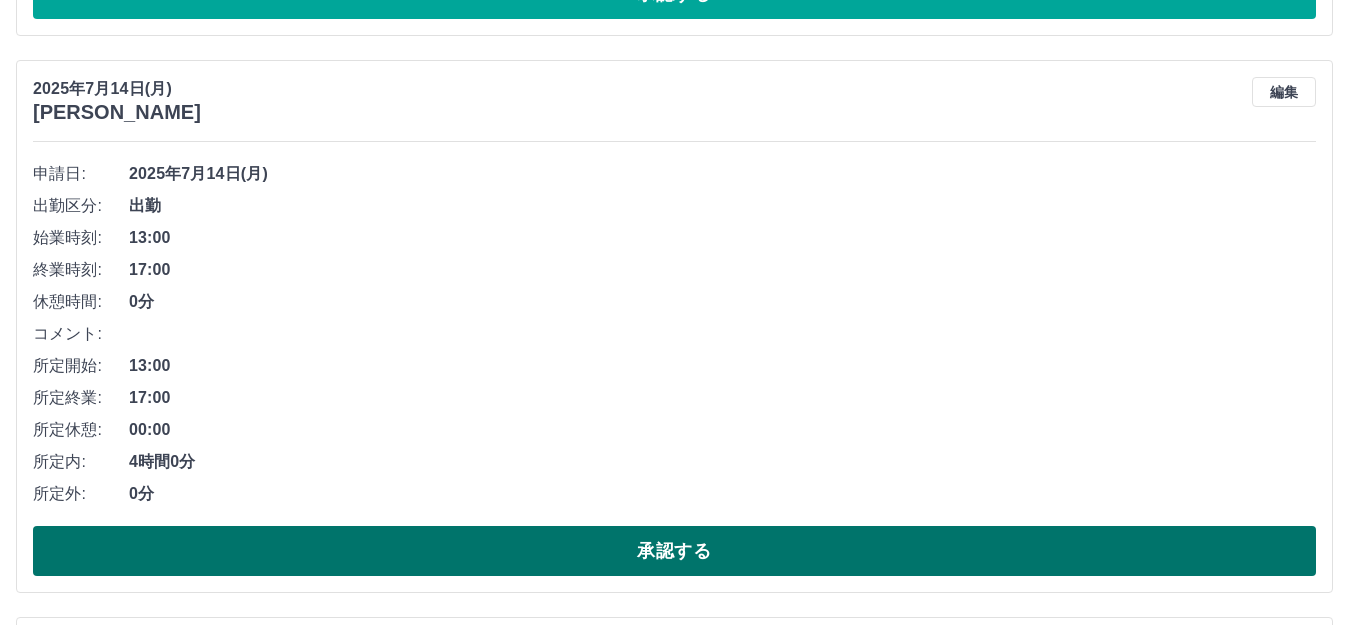 click on "承認する" at bounding box center (674, 551) 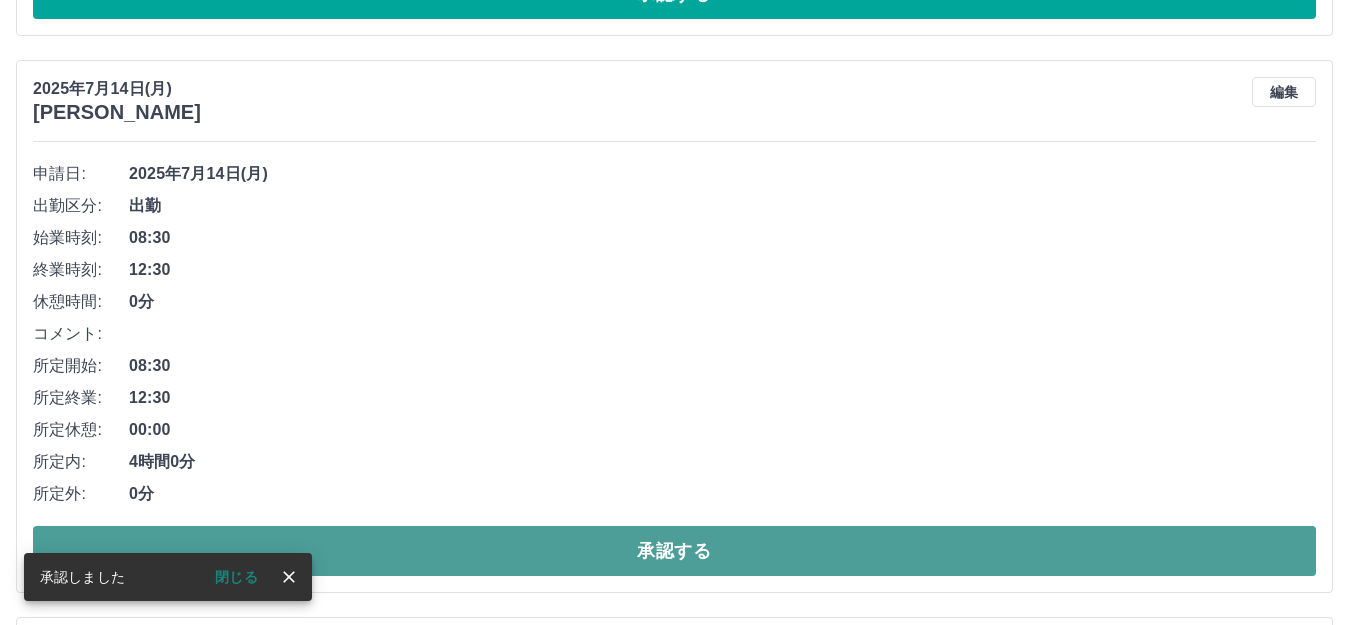 click on "承認する" at bounding box center [674, 551] 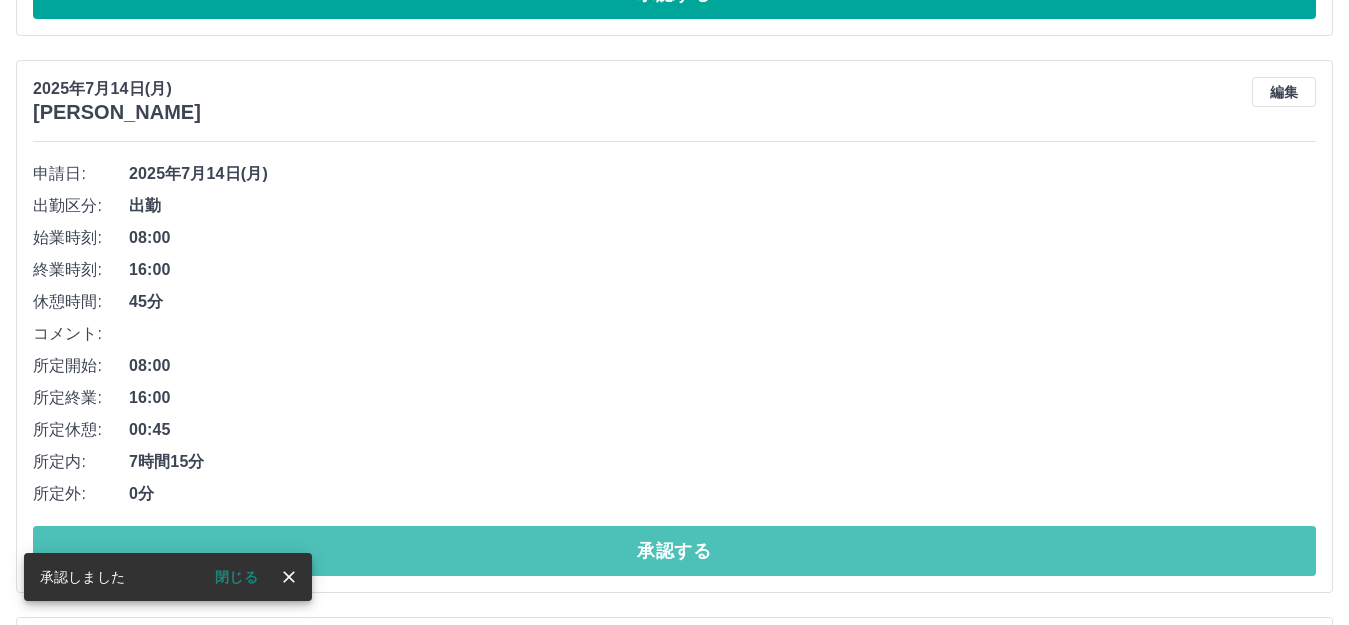 click on "承認する" at bounding box center [674, 551] 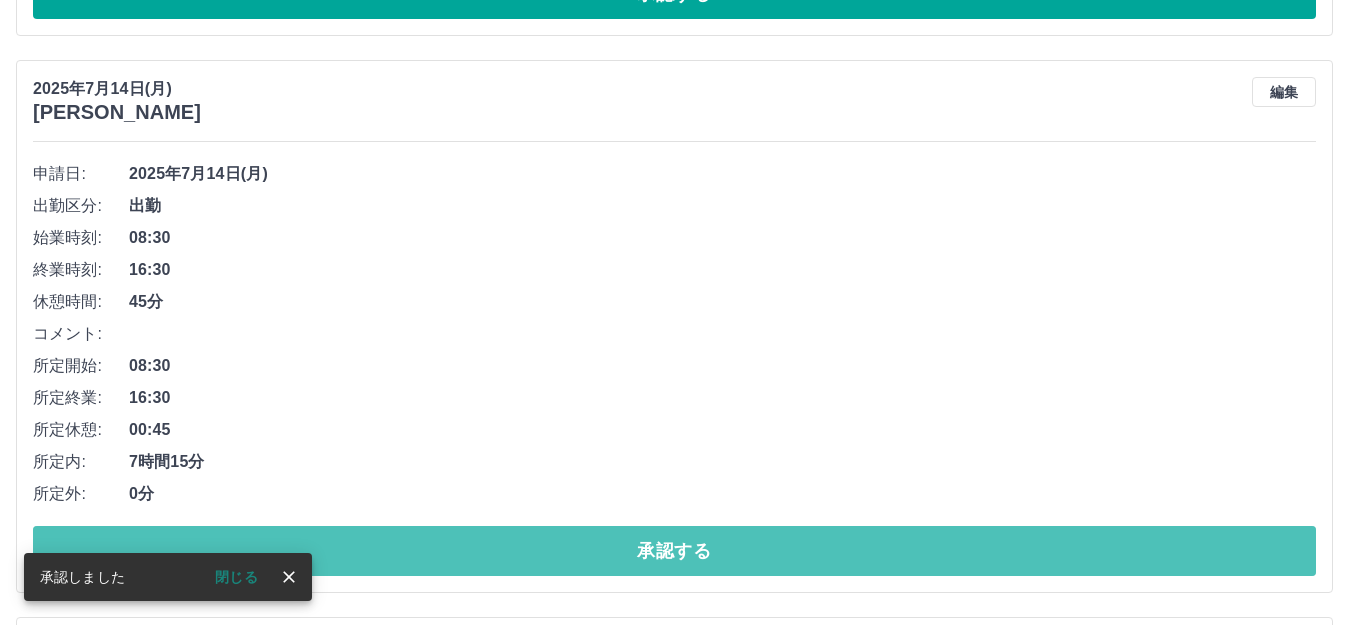 click on "承認する" at bounding box center [674, 551] 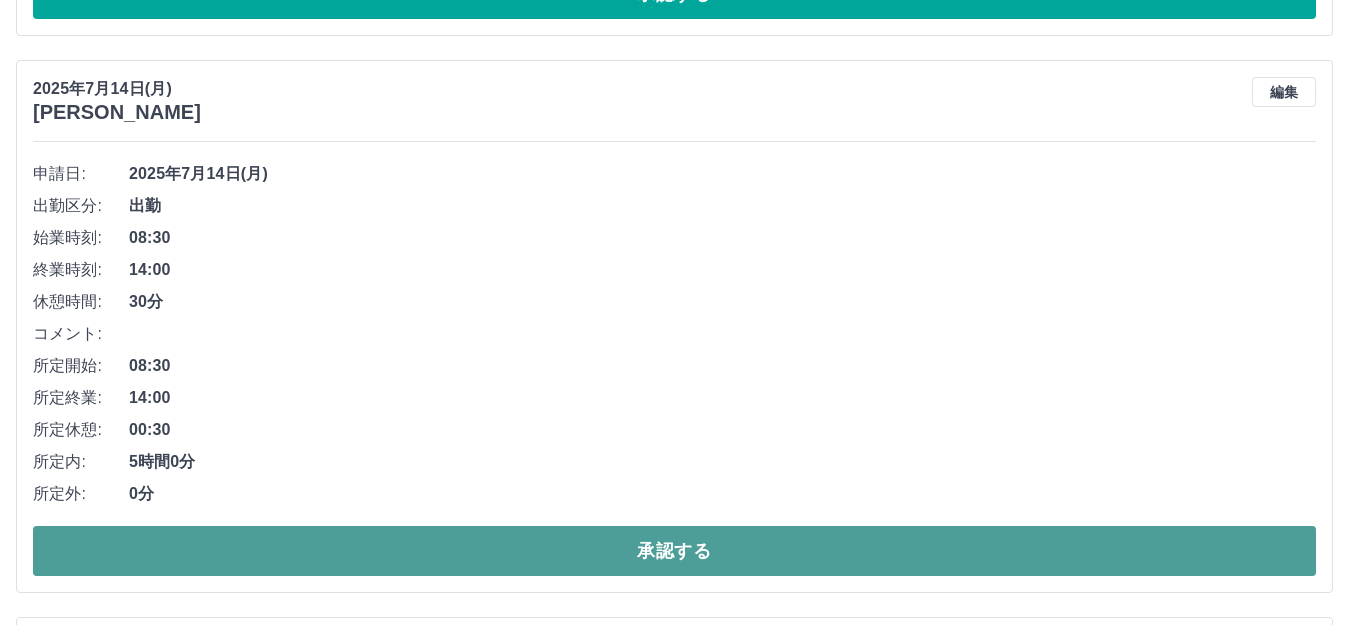click on "承認する" at bounding box center (674, 551) 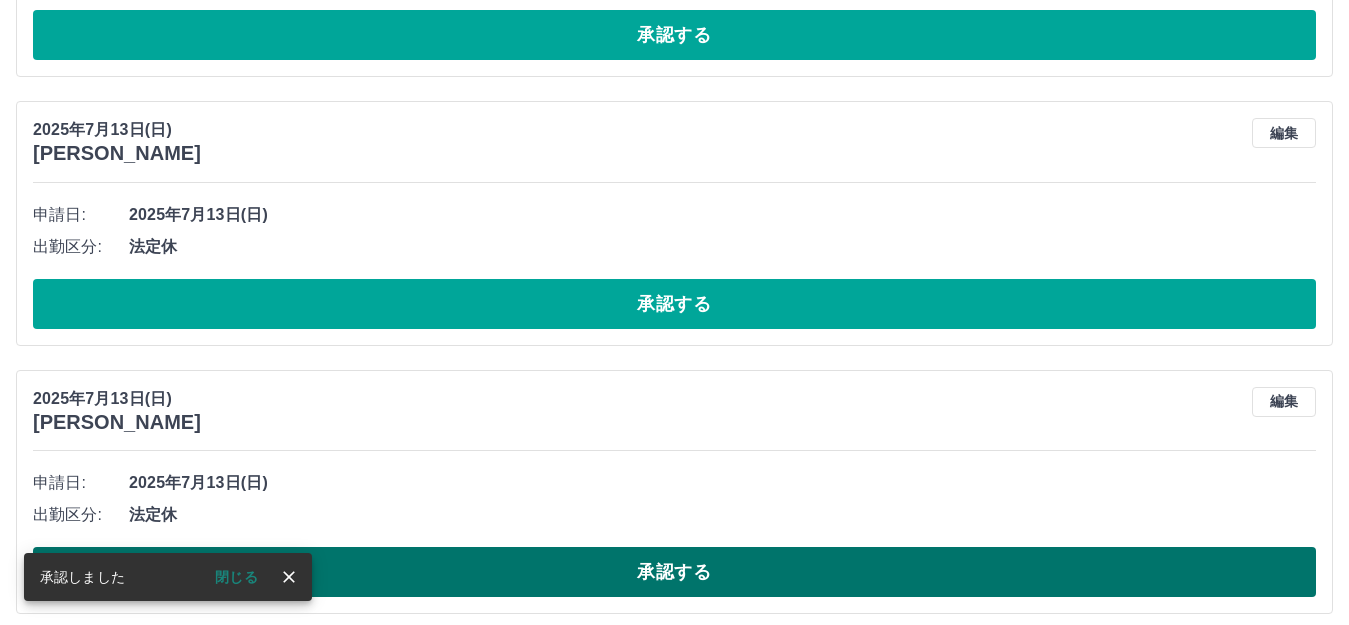 scroll, scrollTop: 1000, scrollLeft: 0, axis: vertical 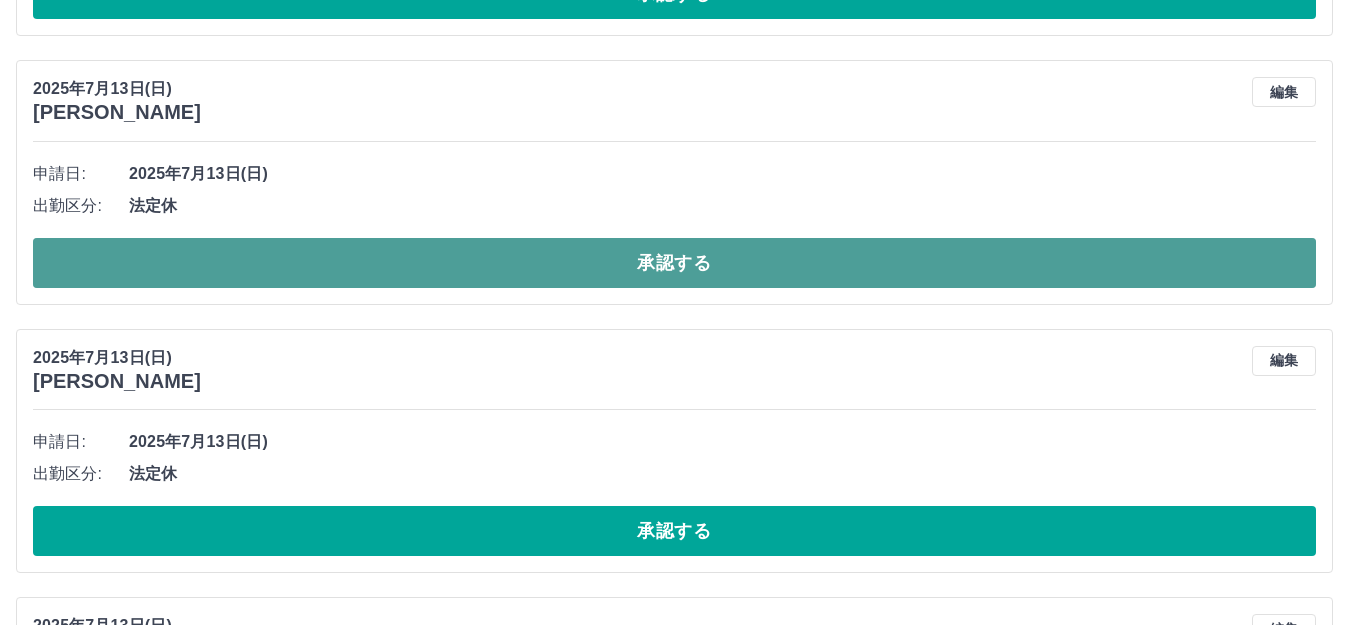 click on "承認する" at bounding box center (674, 263) 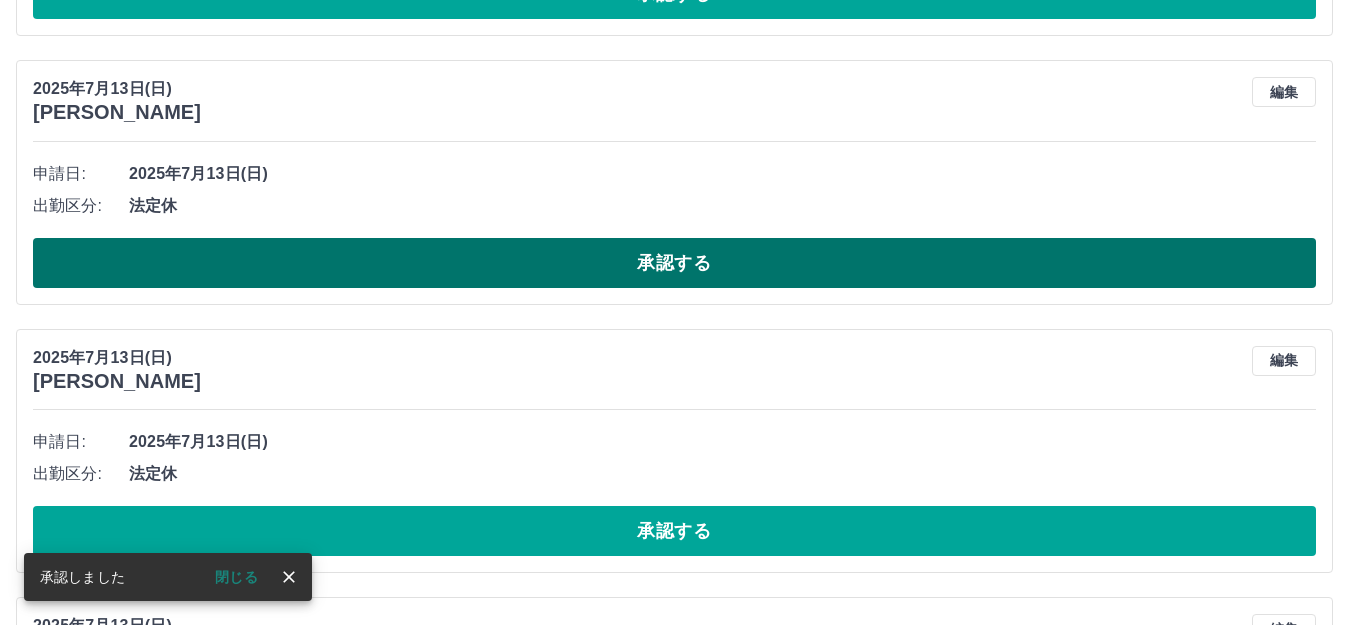 click on "承認する" at bounding box center (674, 263) 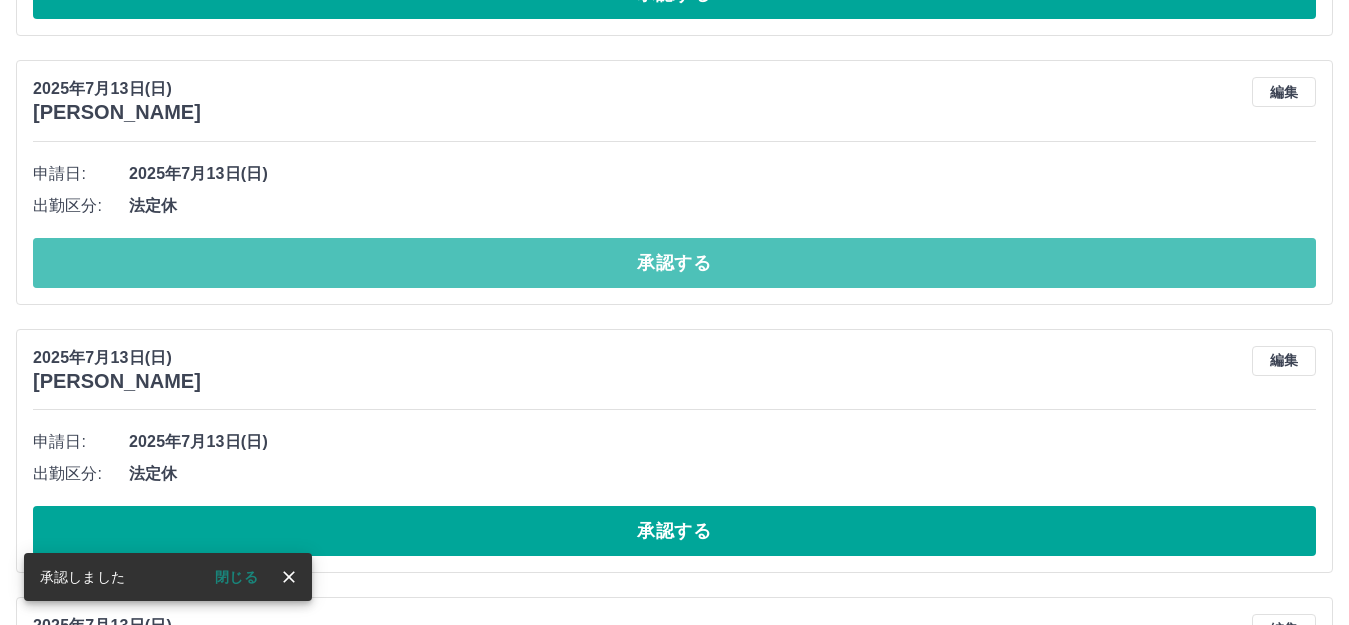 click on "承認する" at bounding box center (674, 263) 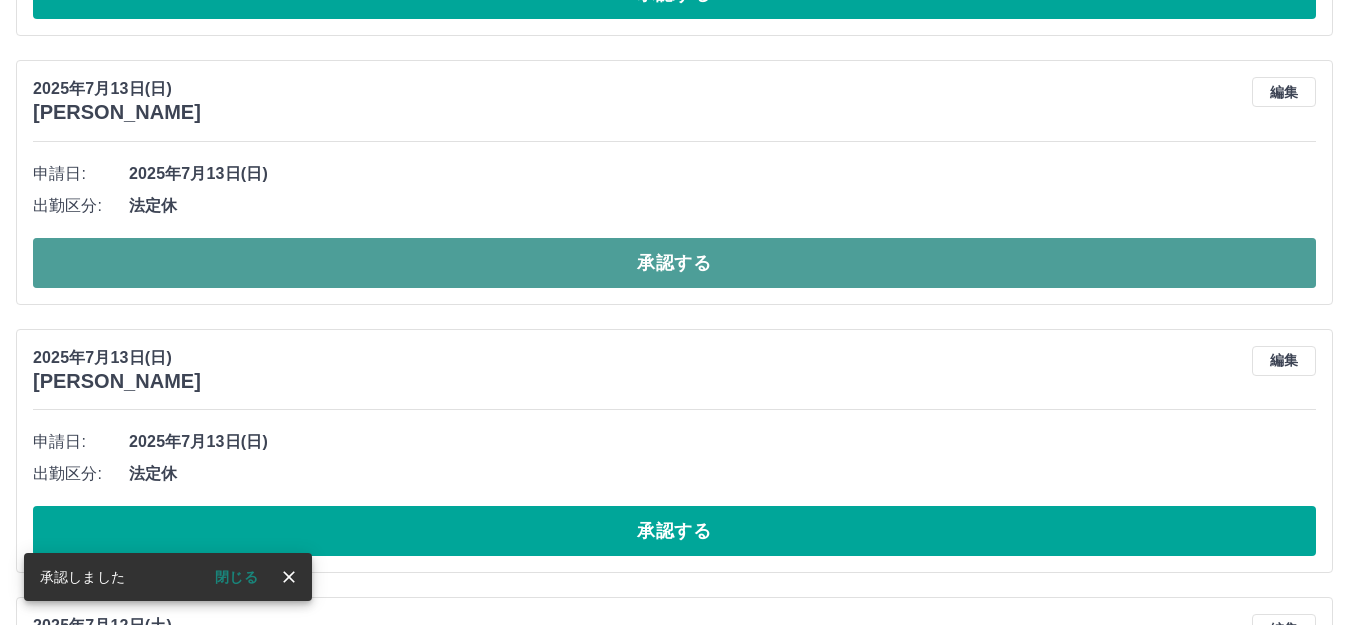 click on "承認する" at bounding box center (674, 263) 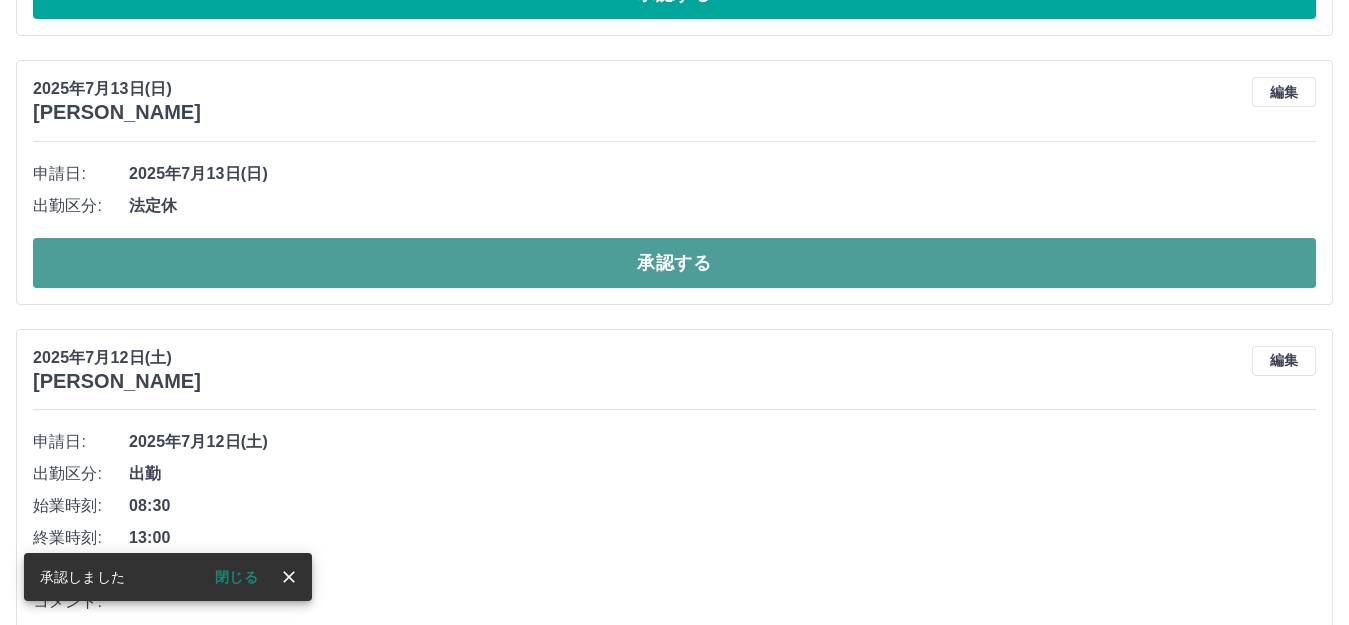 click on "承認する" at bounding box center (674, 263) 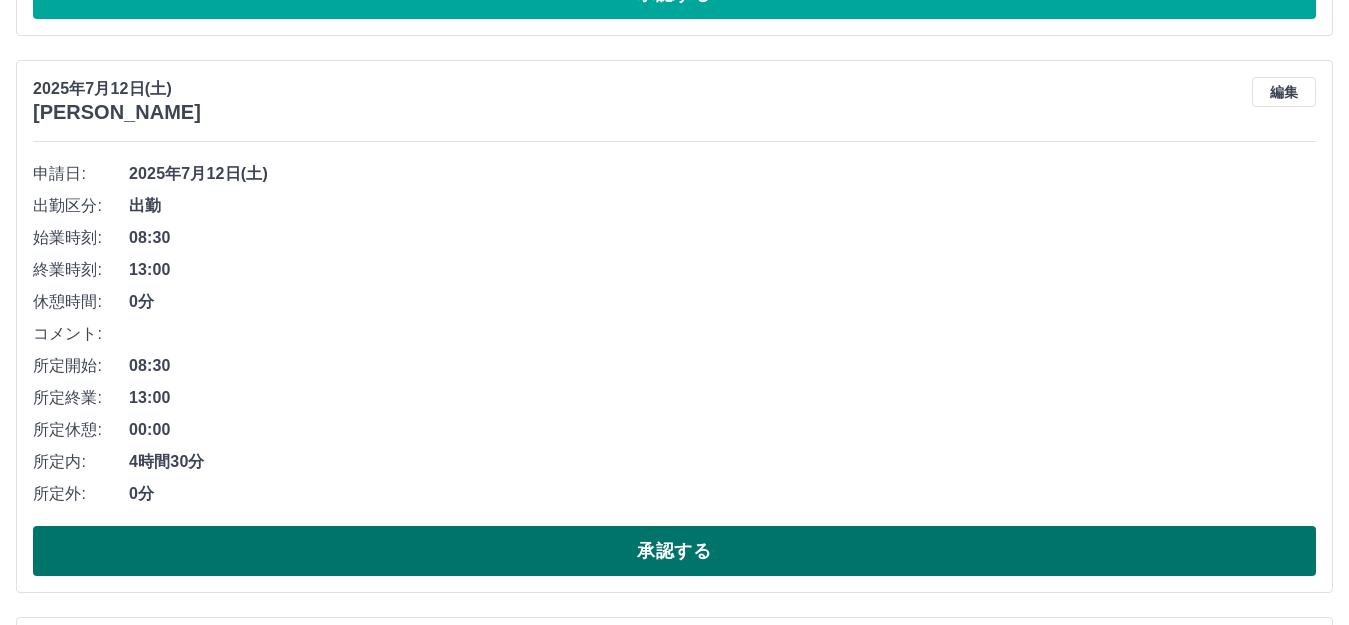 click on "承認する" at bounding box center (674, 551) 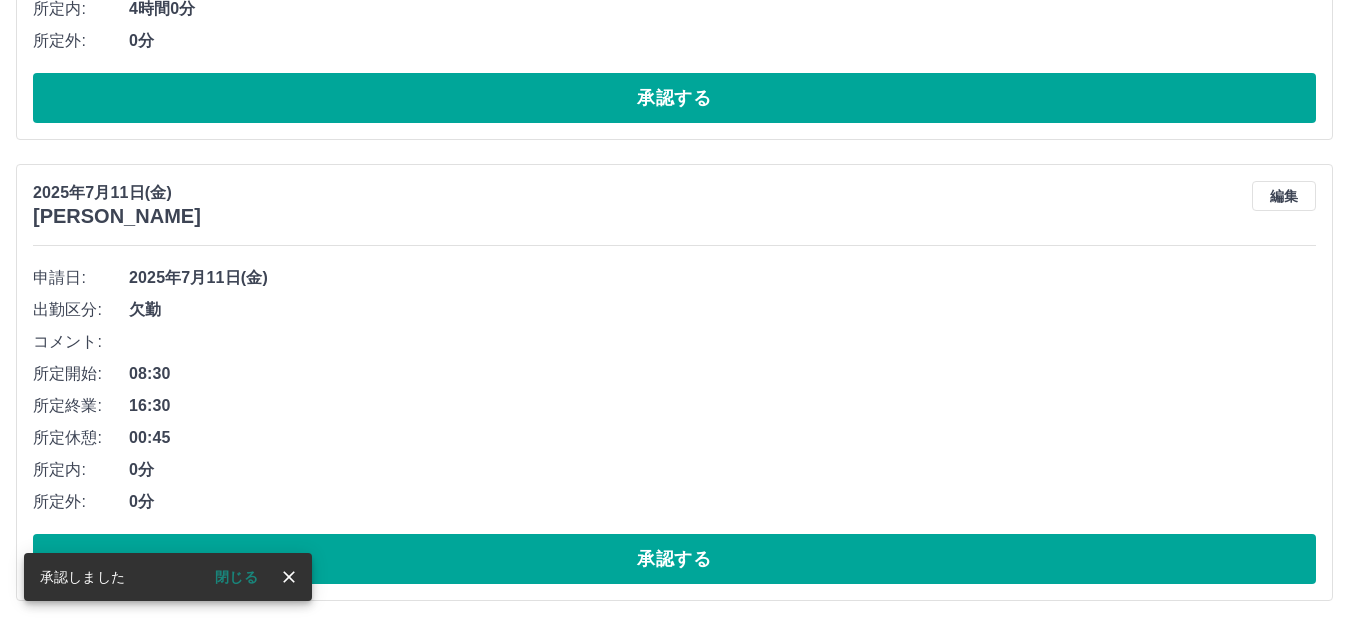 scroll, scrollTop: 898, scrollLeft: 0, axis: vertical 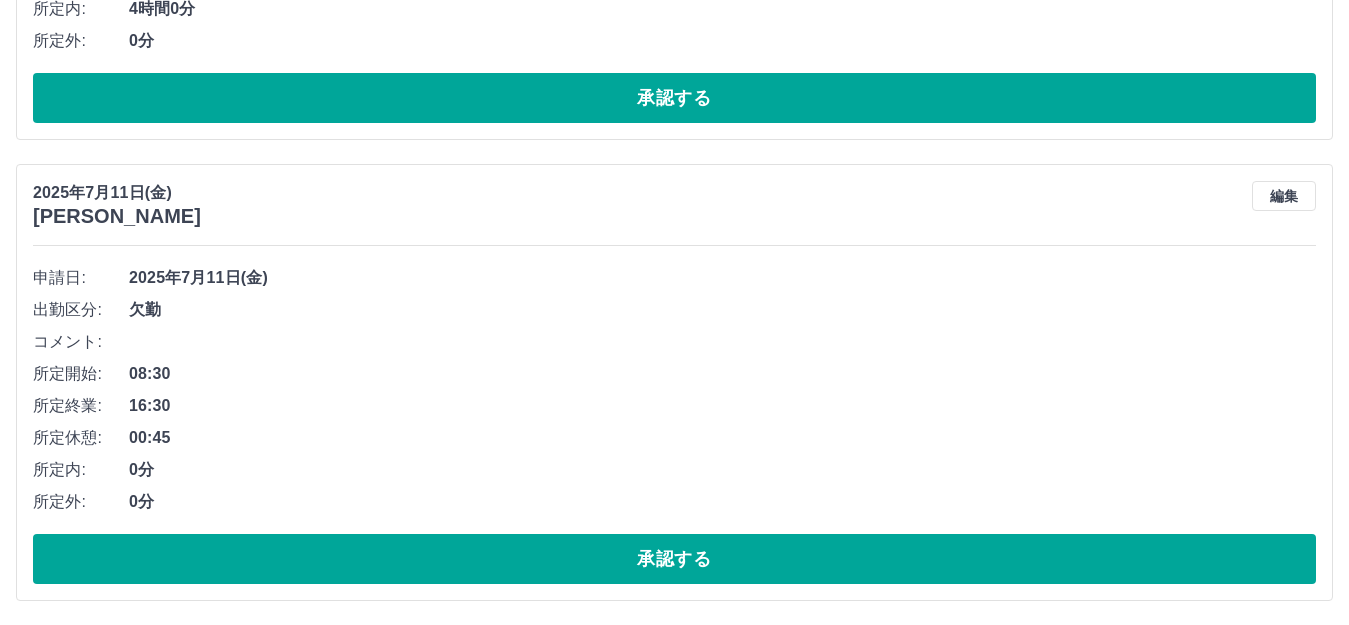 click on "承認する" at bounding box center (674, 559) 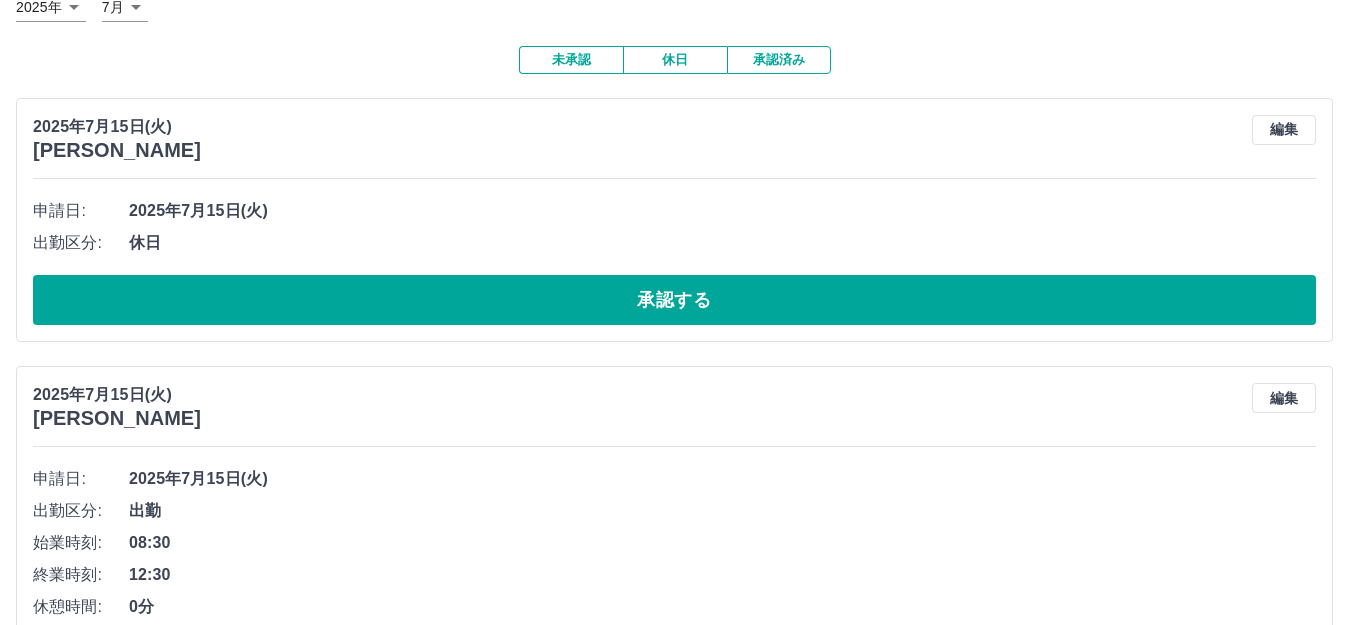 scroll, scrollTop: 137, scrollLeft: 0, axis: vertical 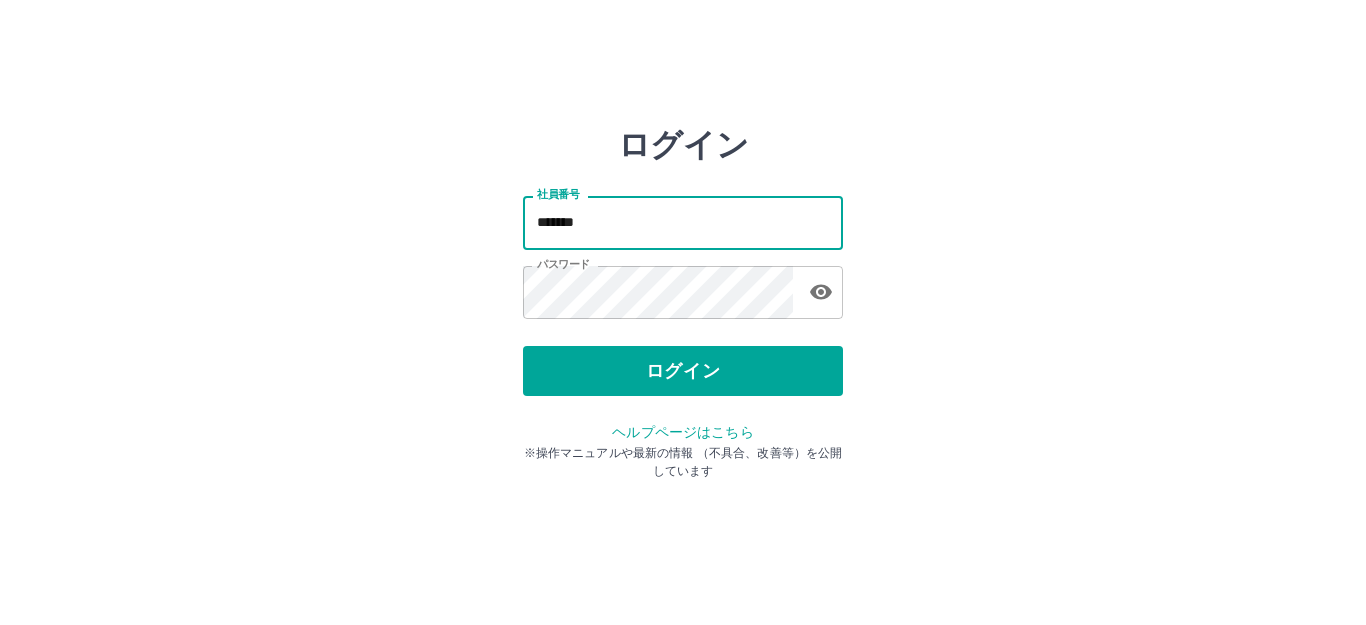 drag, startPoint x: 598, startPoint y: 219, endPoint x: 512, endPoint y: 234, distance: 87.29834 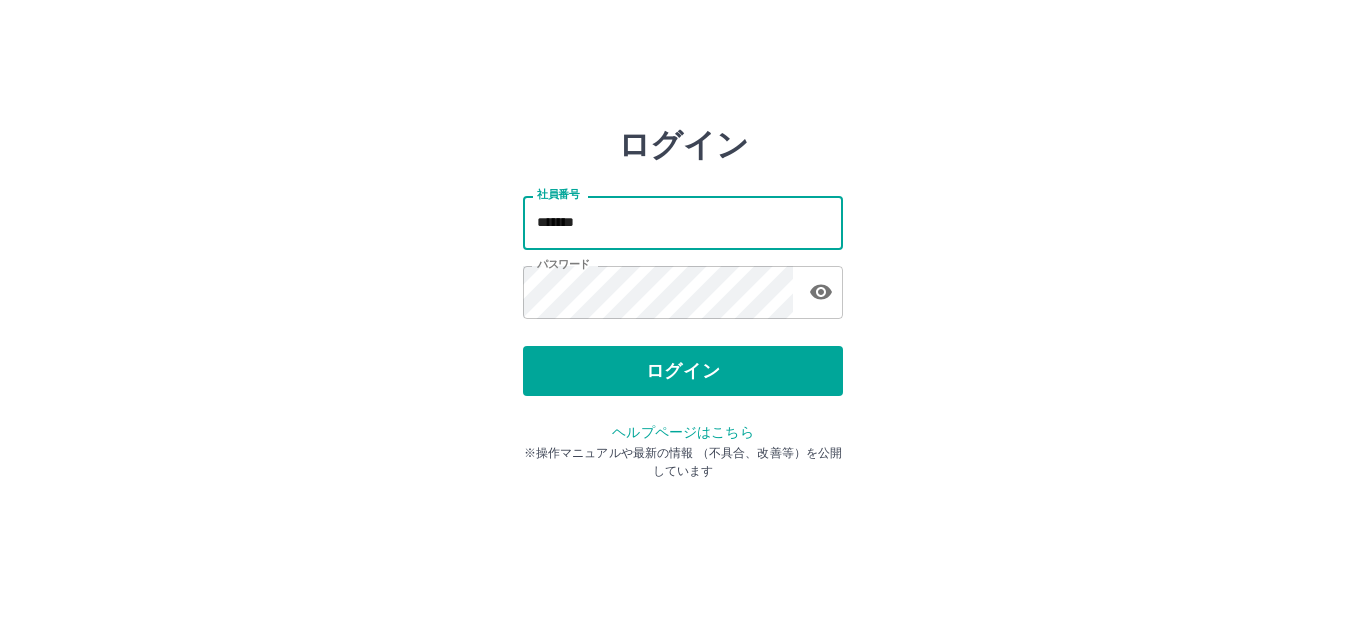 type on "*******" 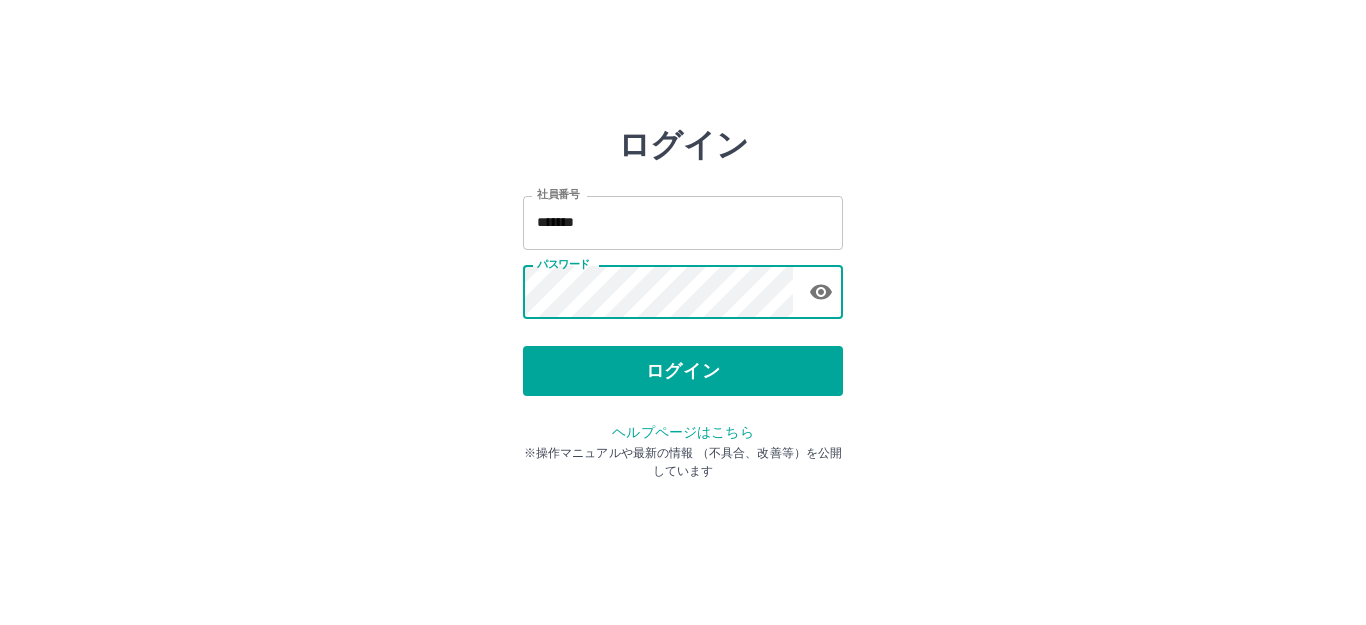 click on "ログイン 社員番号 ******* 社員番号 パスワード パスワード ログイン ヘルプページはこちら ※操作マニュアルや最新の情報 （不具合、改善等）を公開しています" at bounding box center [683, 286] 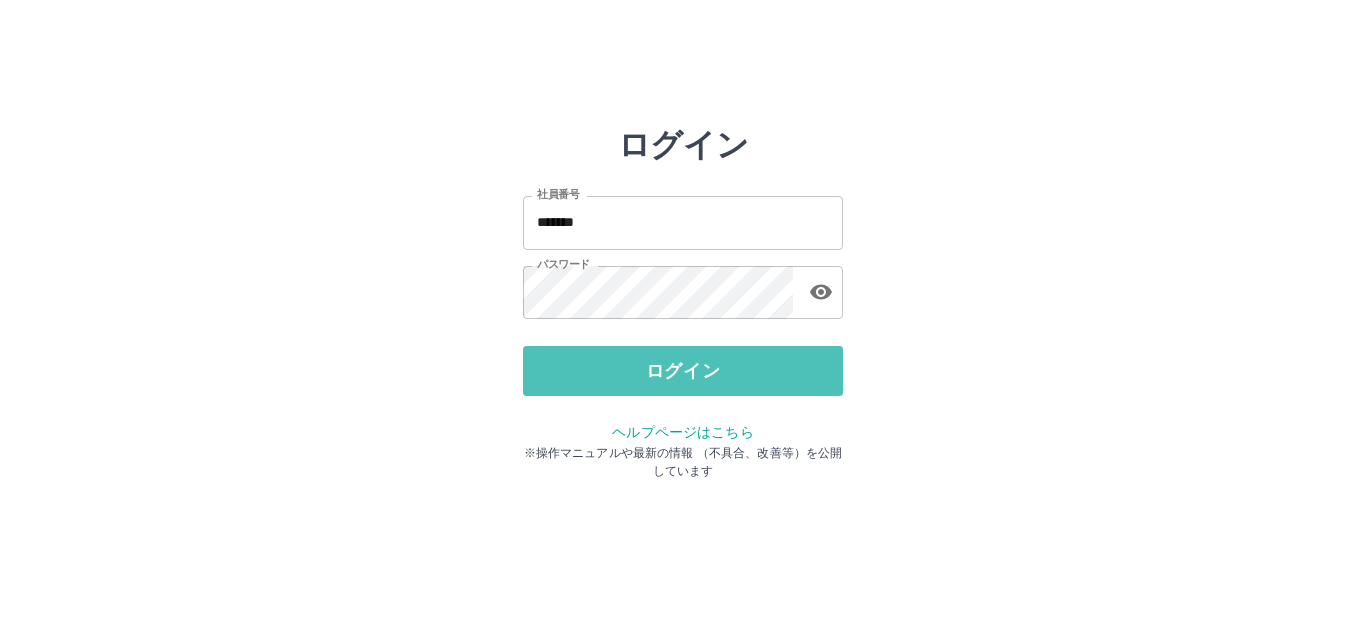 click on "ログイン" at bounding box center [683, 371] 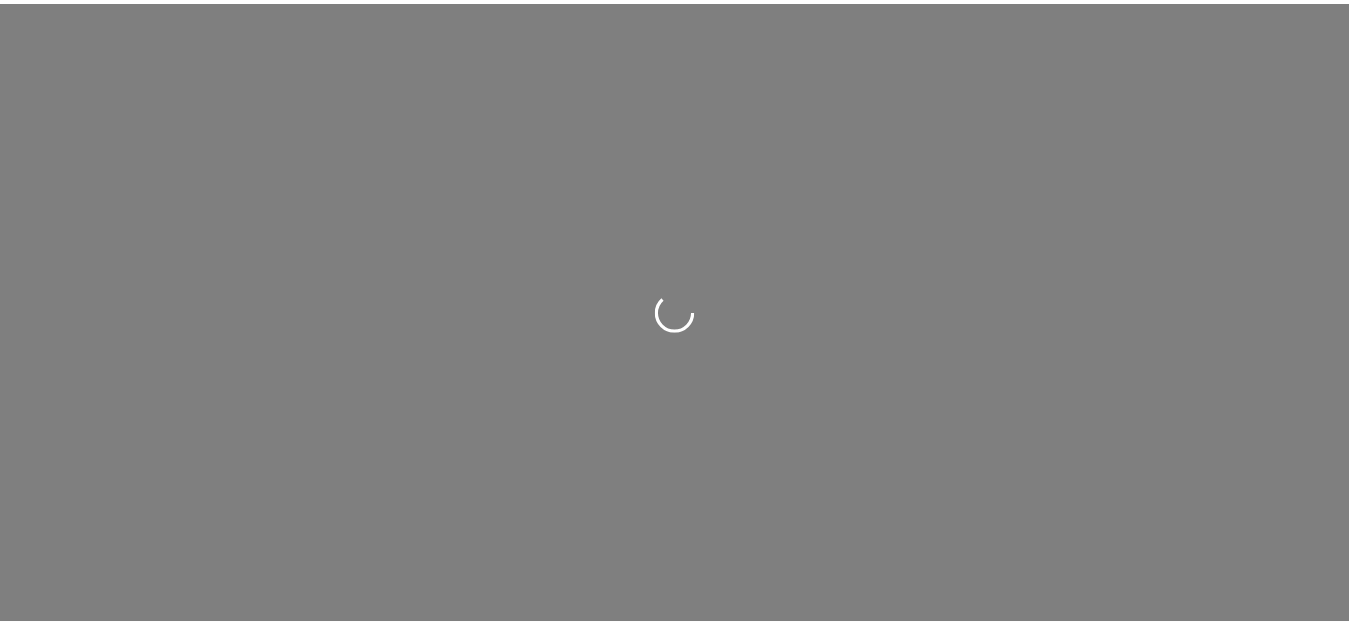 scroll, scrollTop: 0, scrollLeft: 0, axis: both 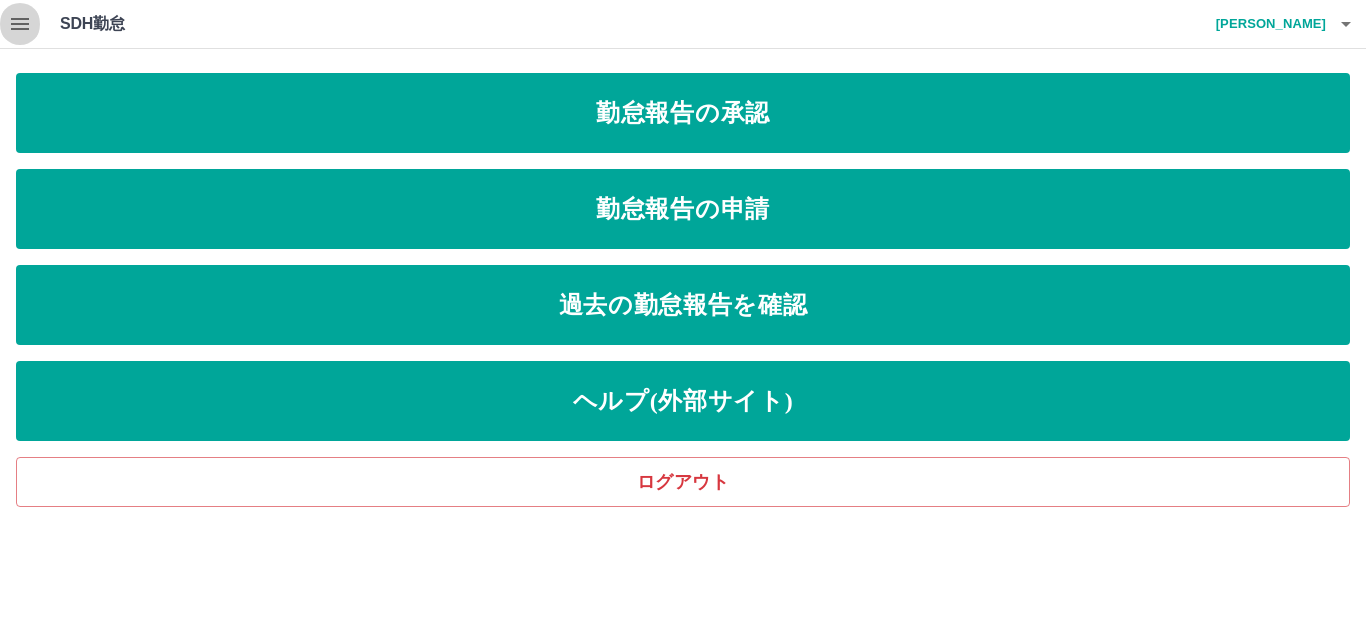 click 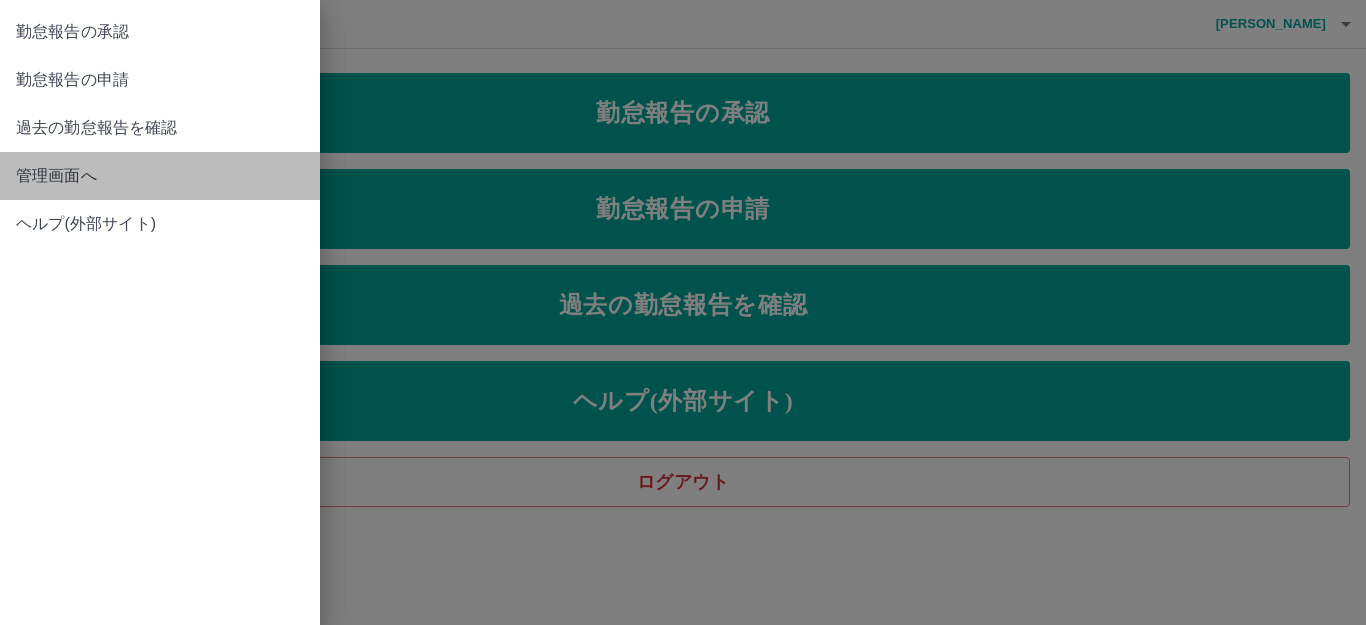 click on "管理画面へ" at bounding box center (160, 176) 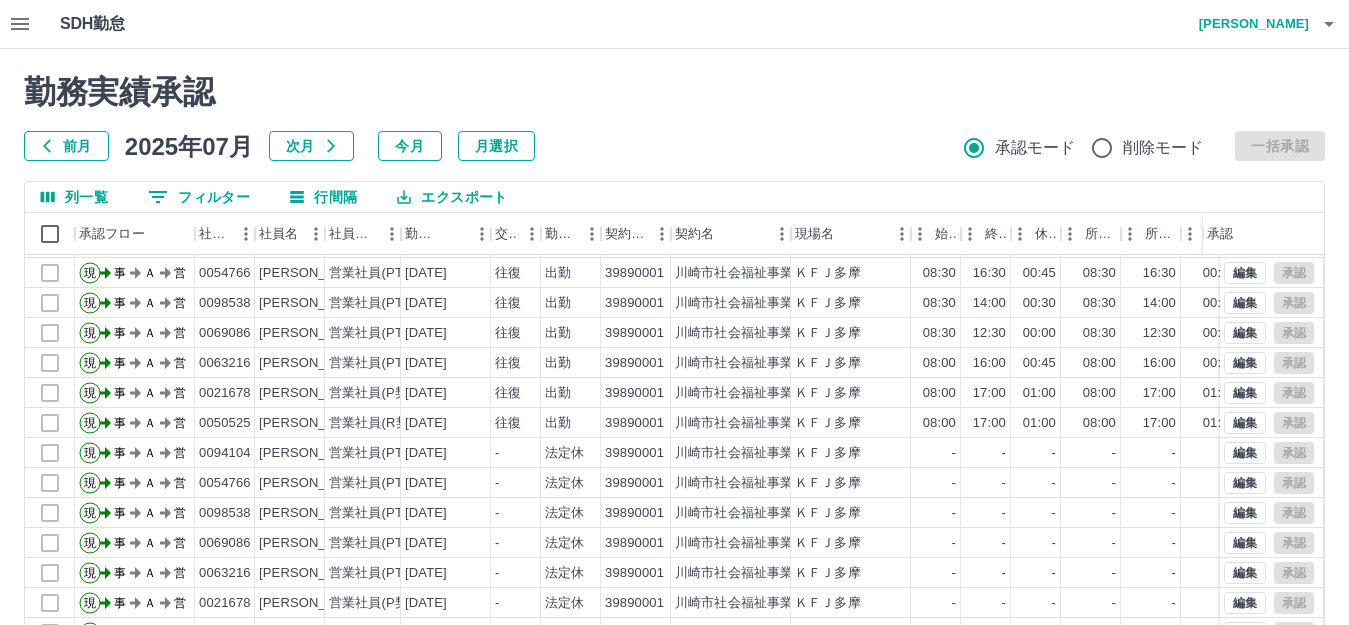 scroll, scrollTop: 104, scrollLeft: 0, axis: vertical 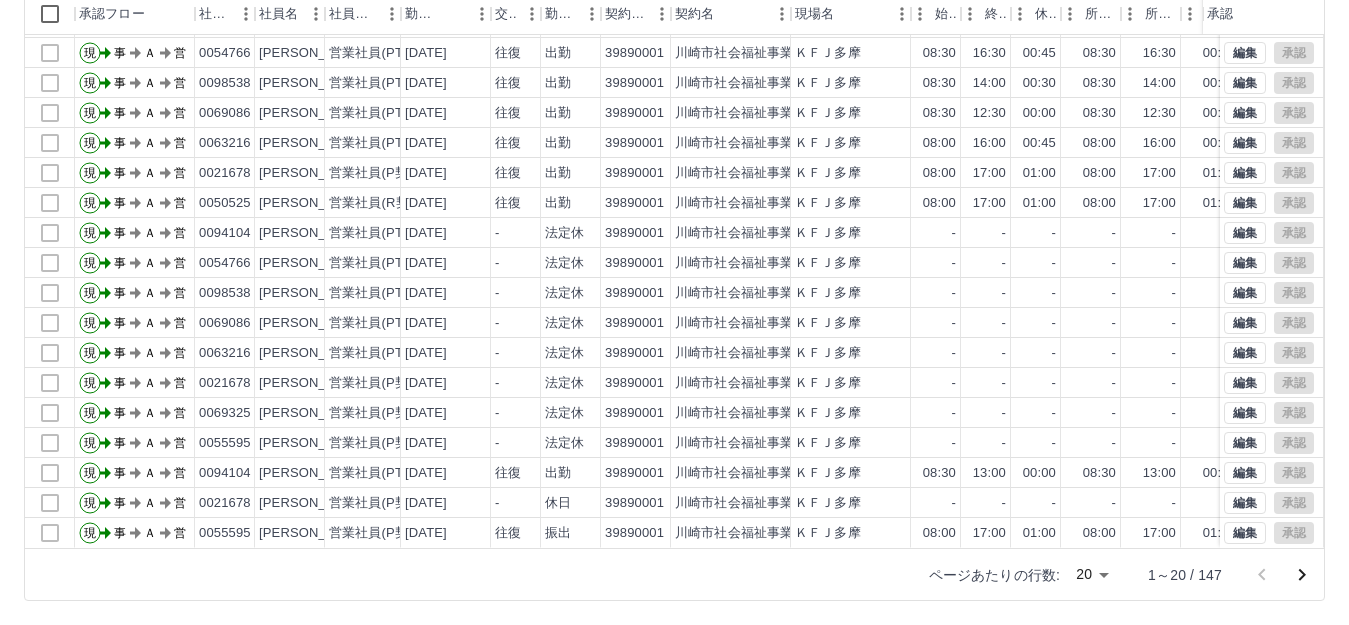 click 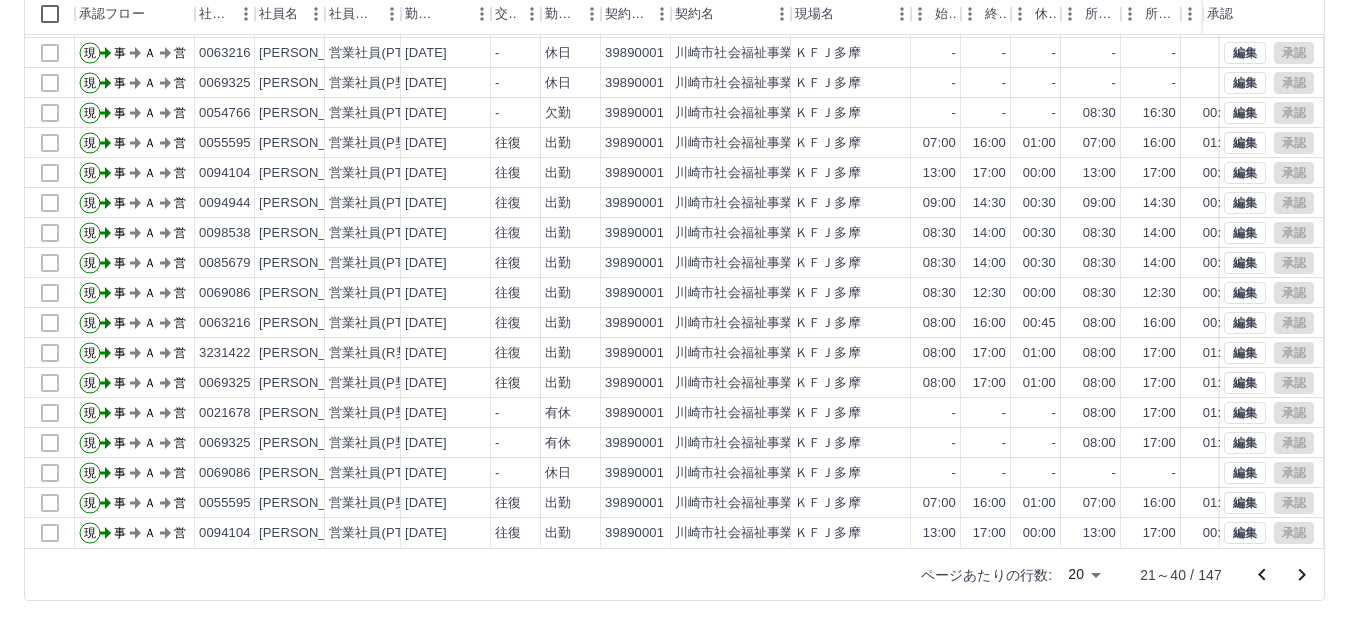 scroll, scrollTop: 0, scrollLeft: 0, axis: both 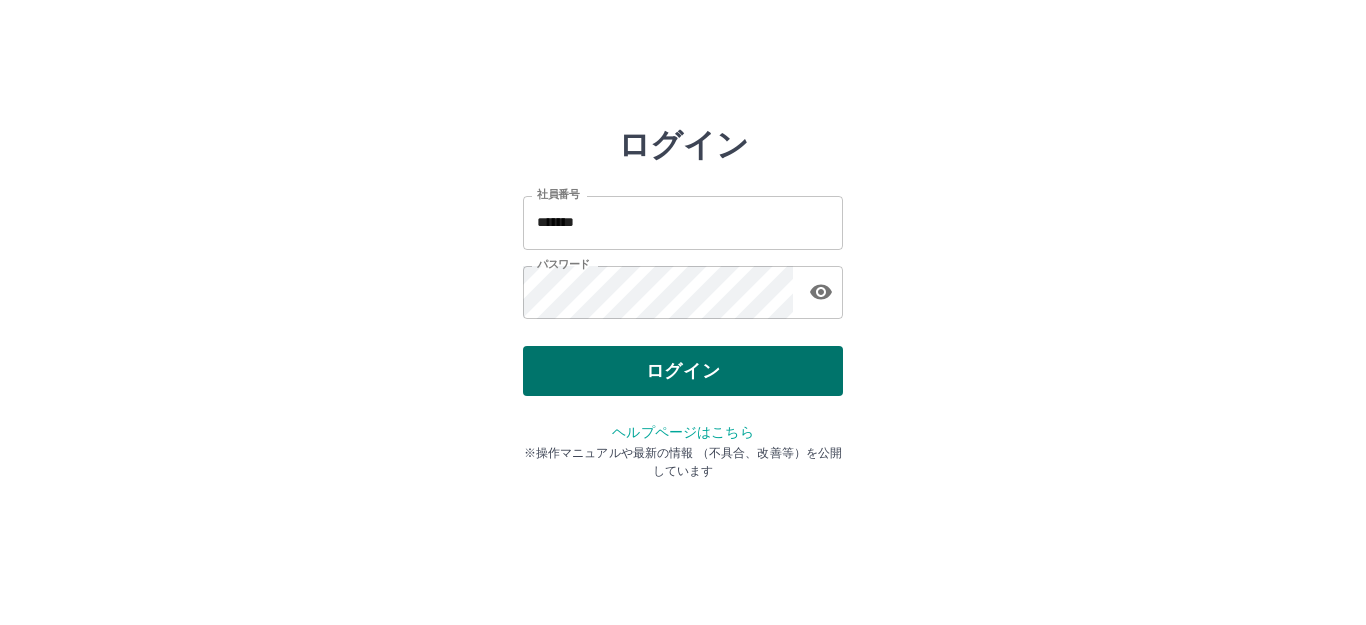 click on "ログイン" at bounding box center [683, 371] 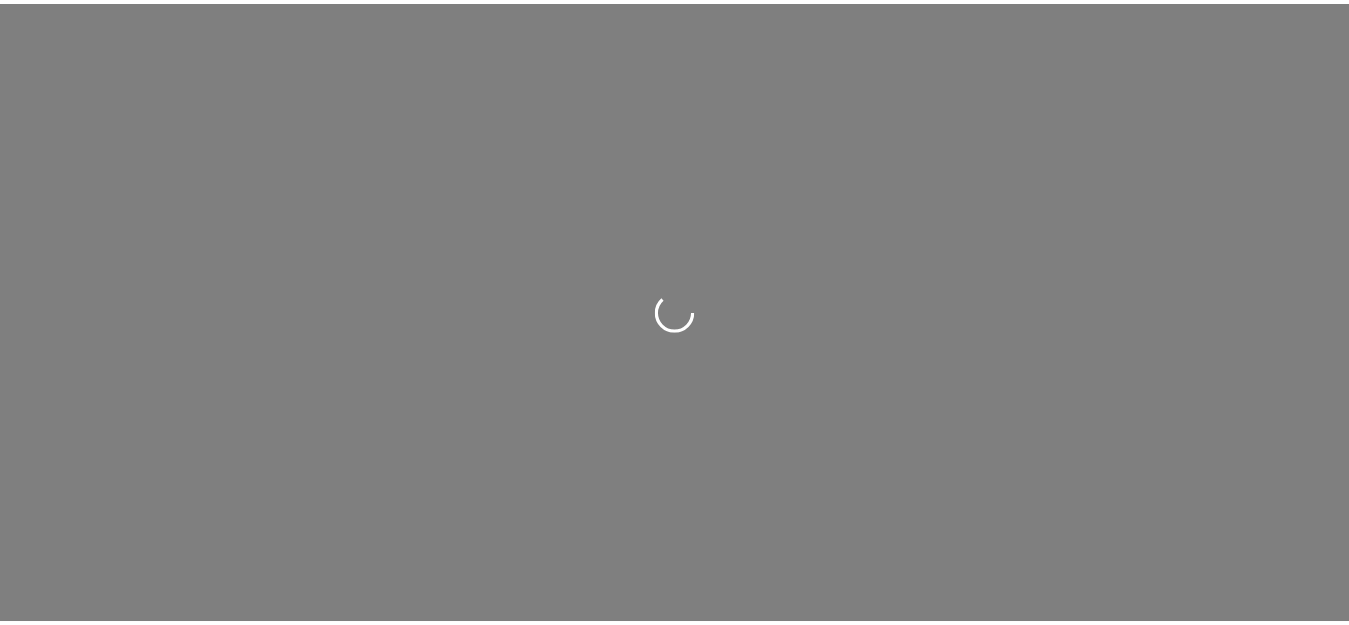 scroll, scrollTop: 0, scrollLeft: 0, axis: both 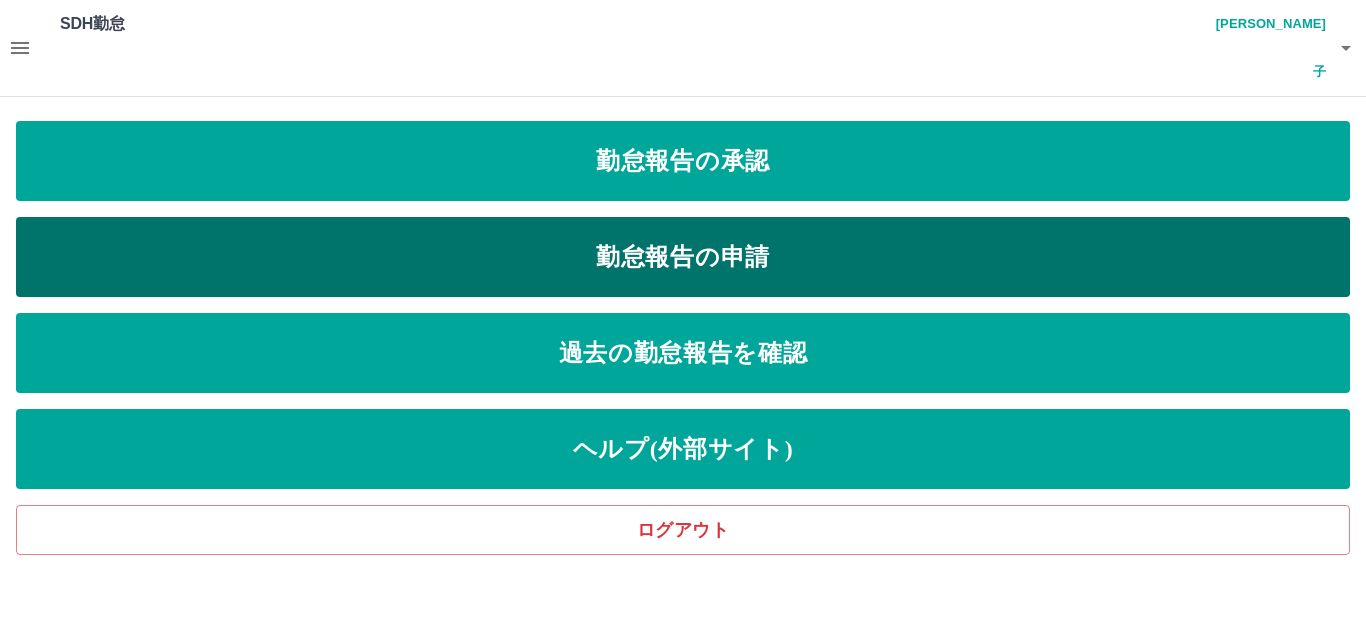 click on "勤怠報告の申請" at bounding box center (683, 257) 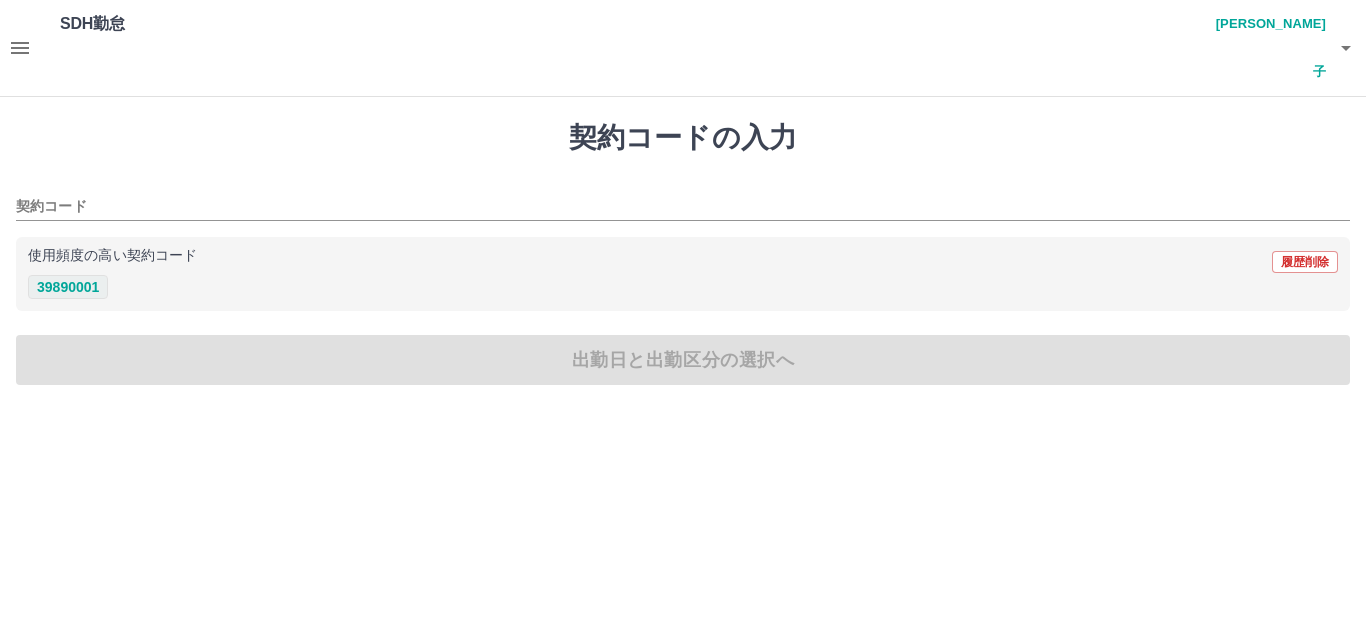 click on "39890001" at bounding box center (68, 287) 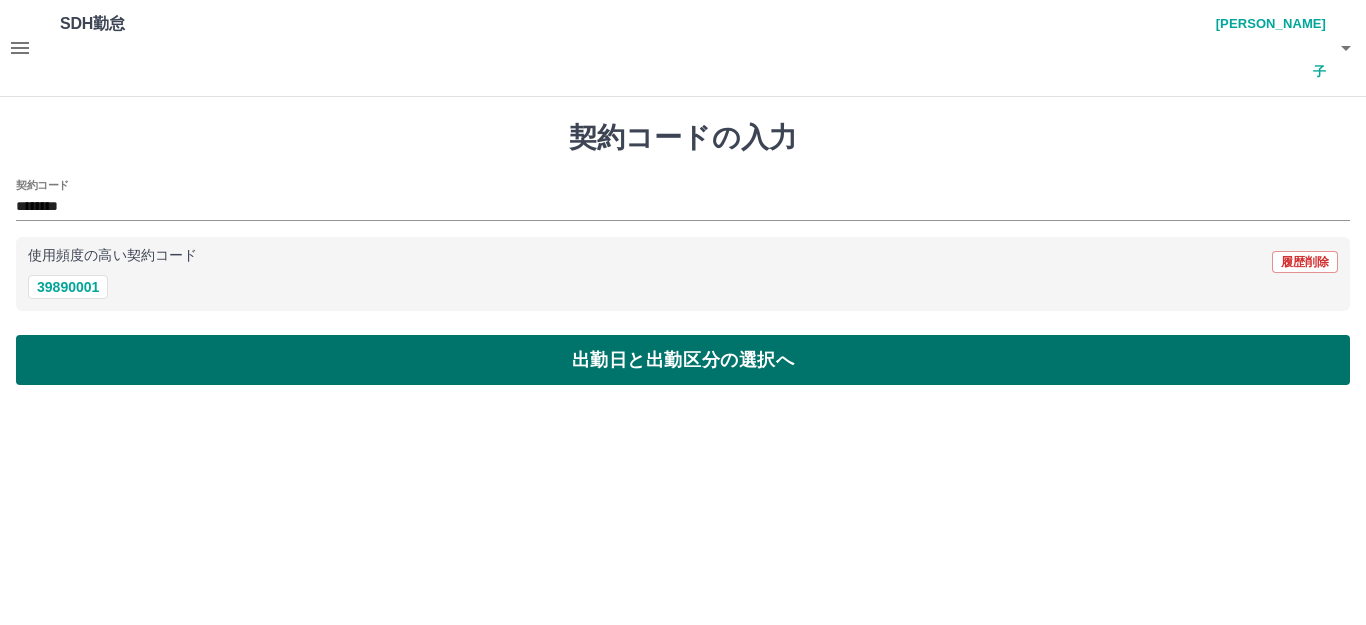 click on "出勤日と出勤区分の選択へ" at bounding box center (683, 360) 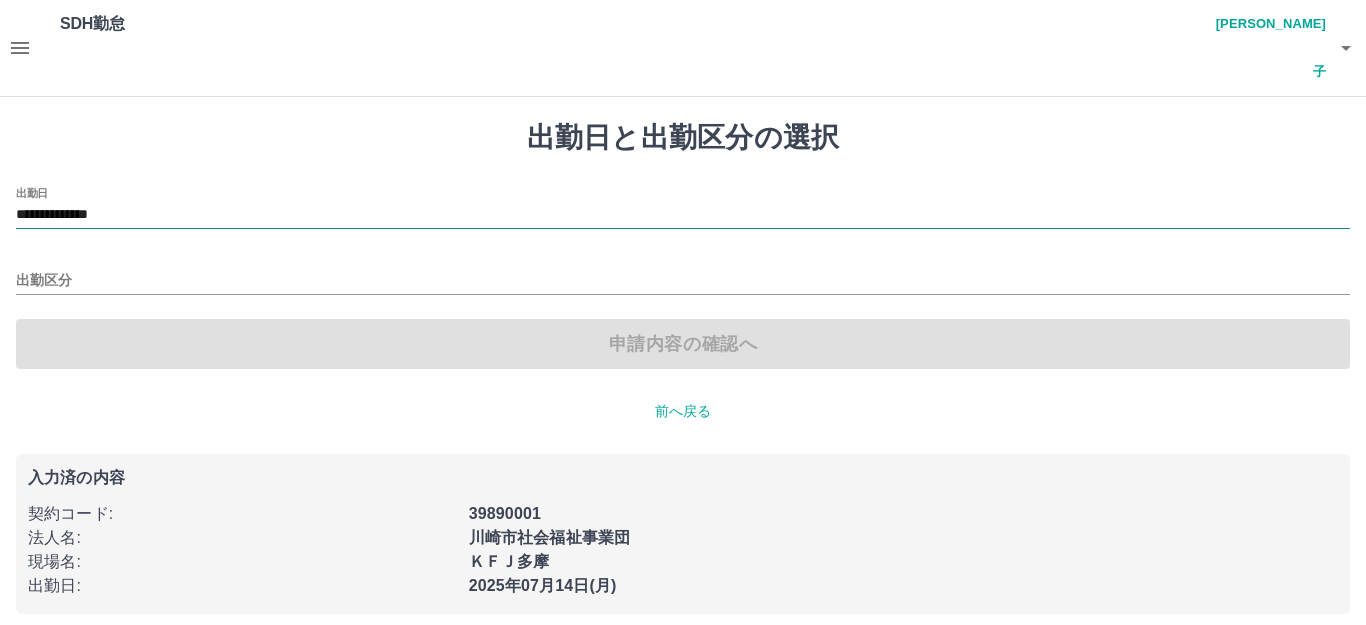 click on "**********" at bounding box center [683, 215] 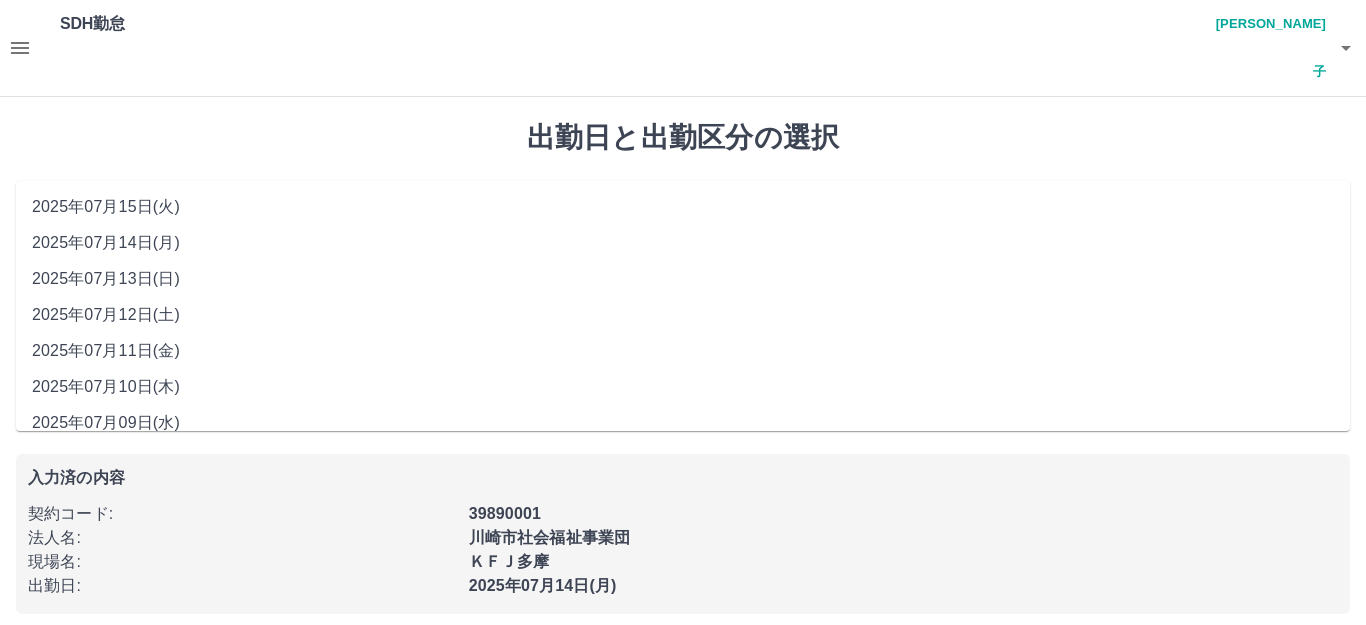 click on "**********" at bounding box center [683, 215] 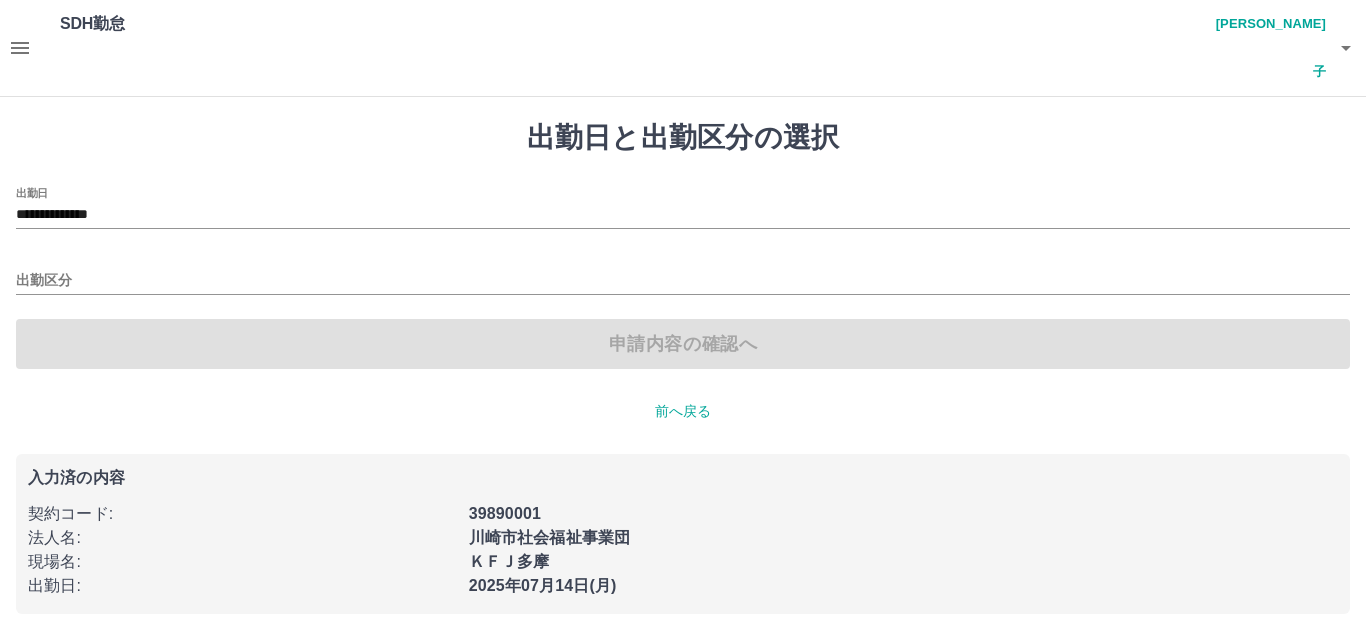 click on "出勤区分" at bounding box center (683, 274) 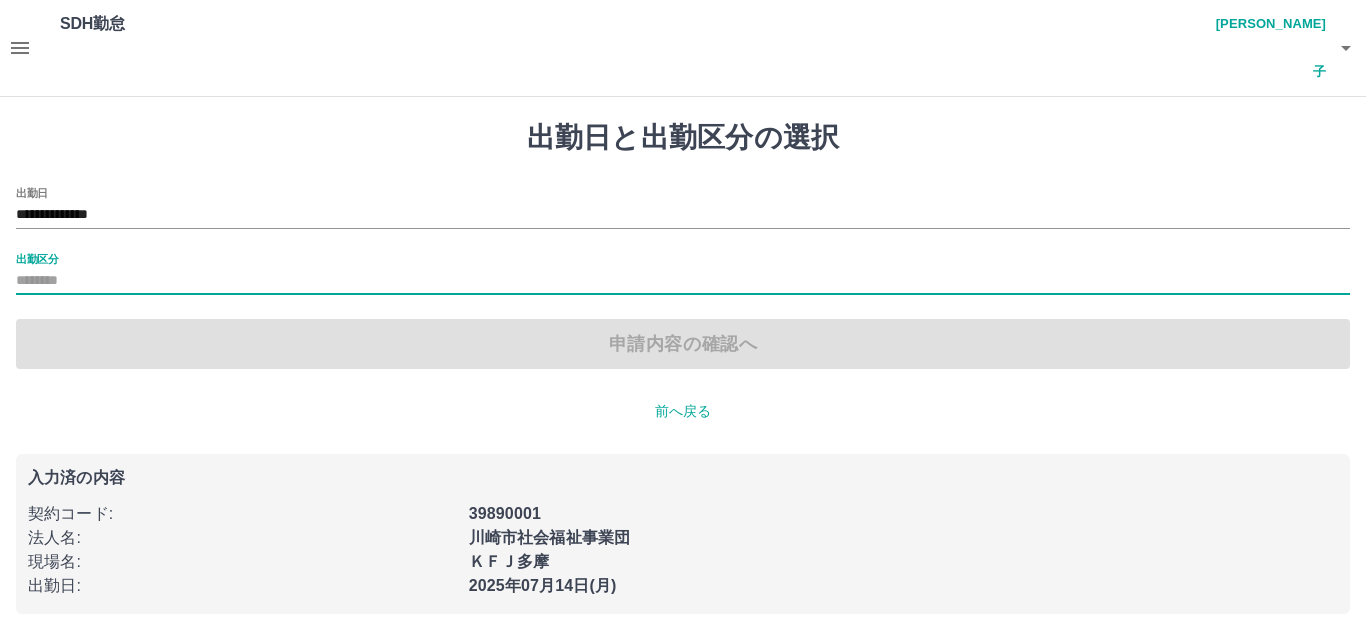 click on "出勤区分" at bounding box center (683, 281) 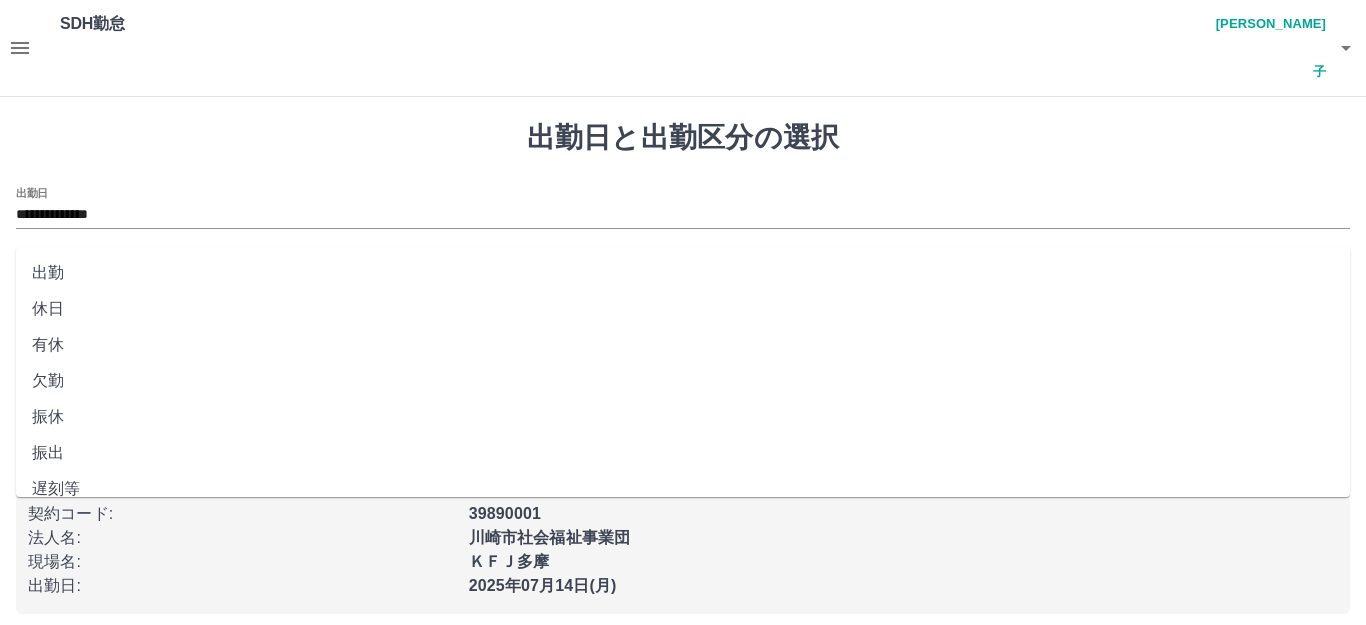 click on "出勤" at bounding box center (683, 273) 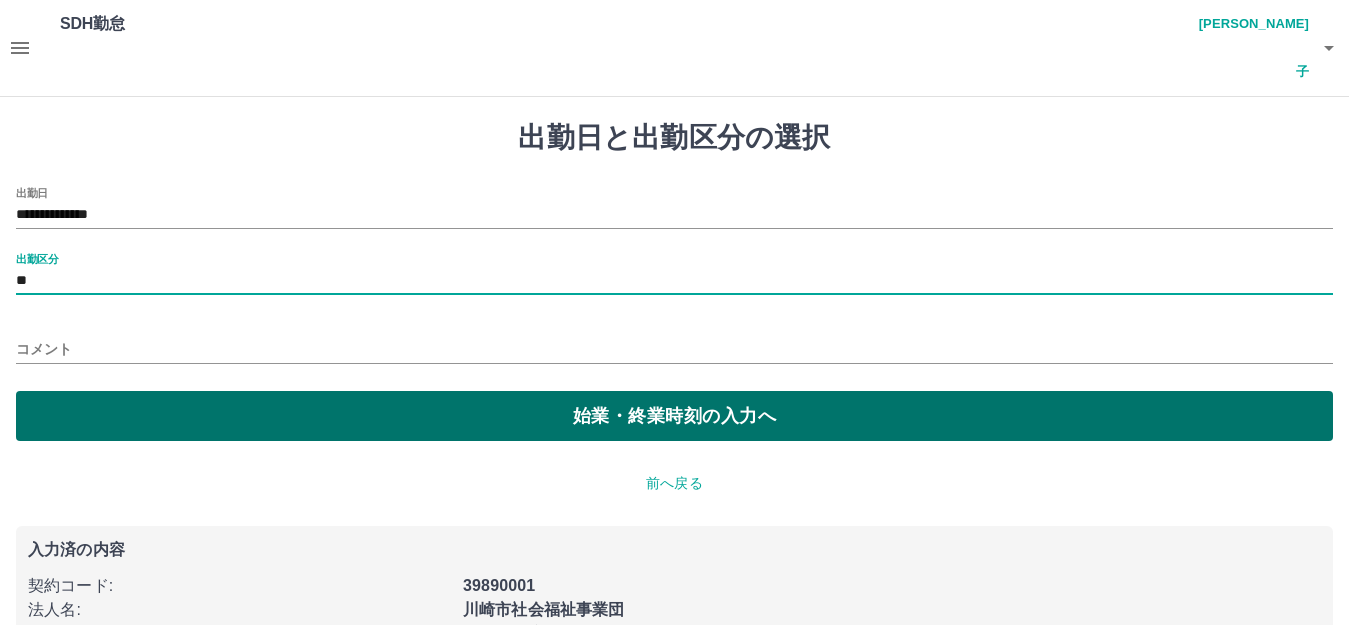 click on "始業・終業時刻の入力へ" at bounding box center [674, 416] 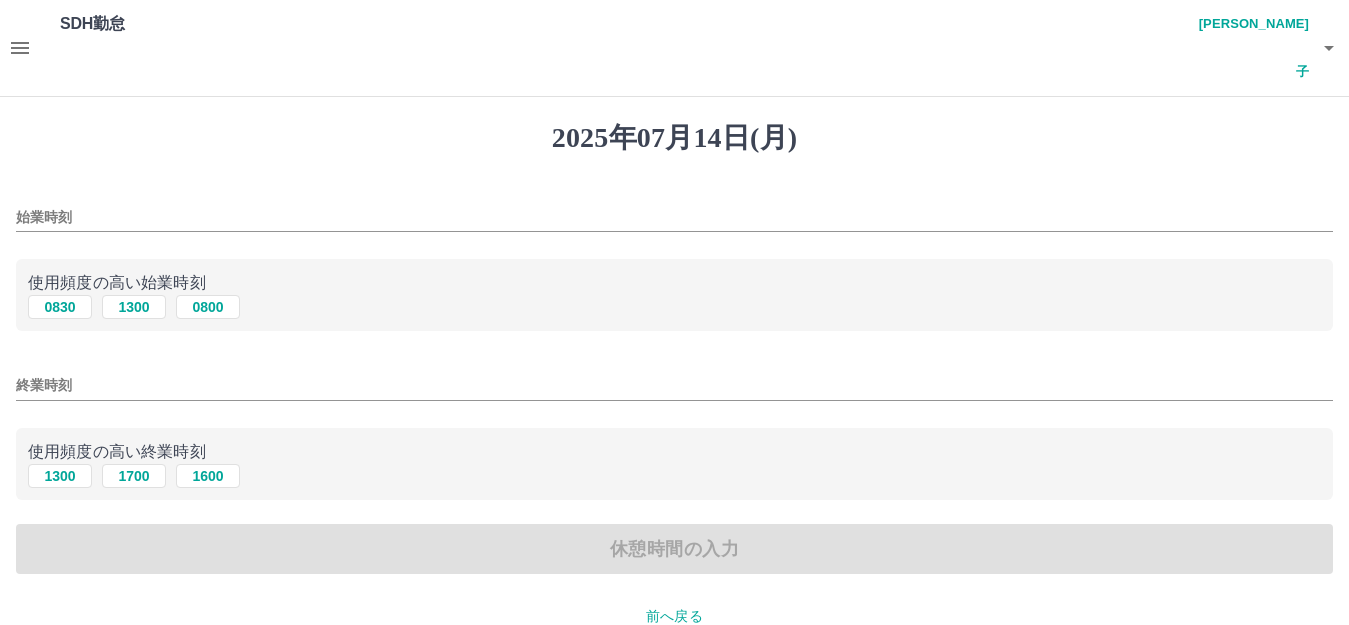 click on "始業時刻" at bounding box center (674, 217) 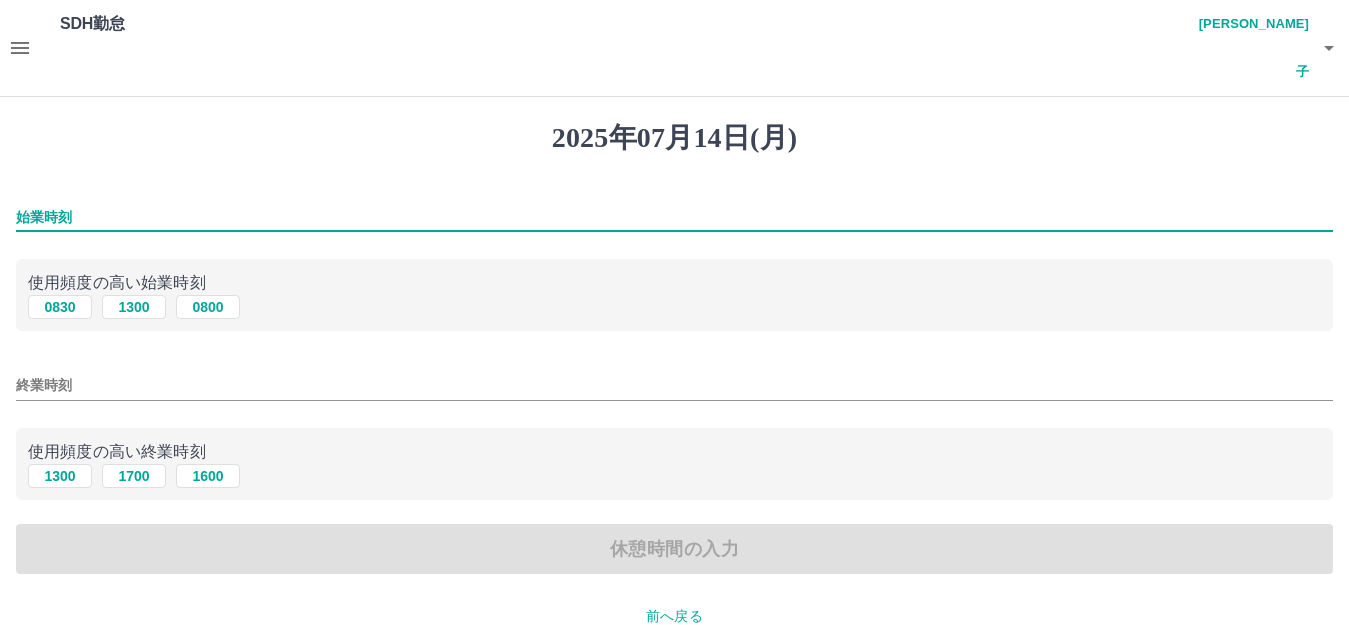 type on "****" 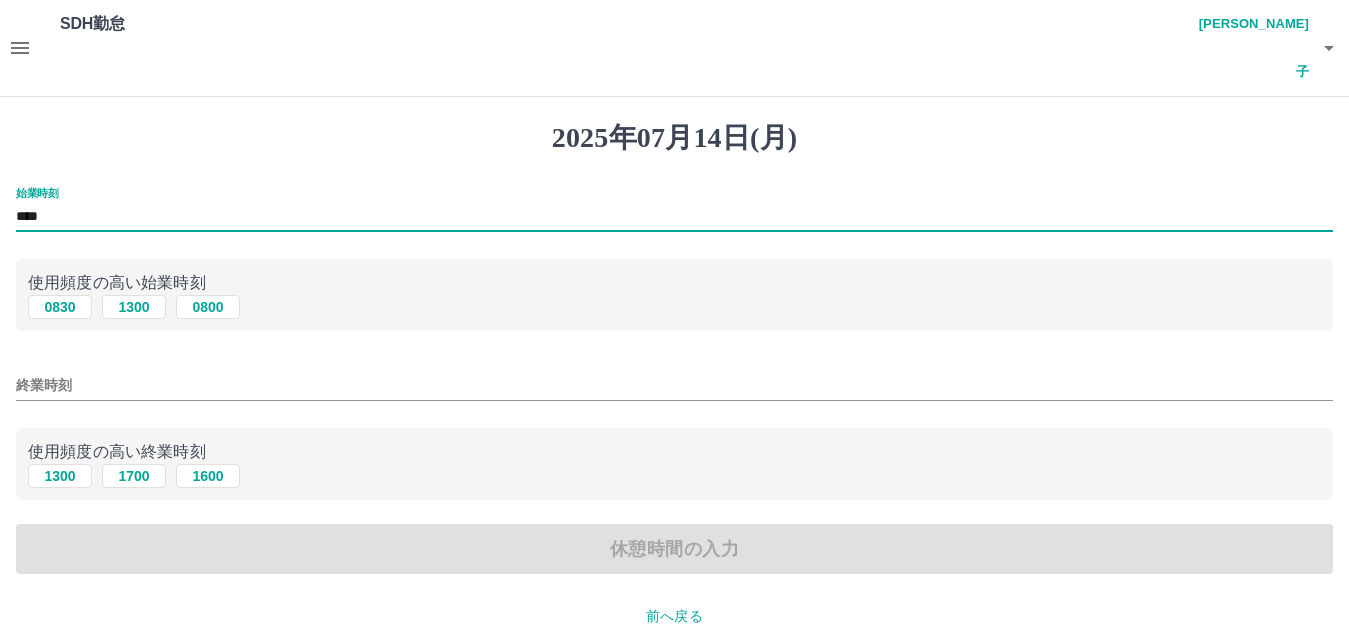 click on "終業時刻" at bounding box center [674, 385] 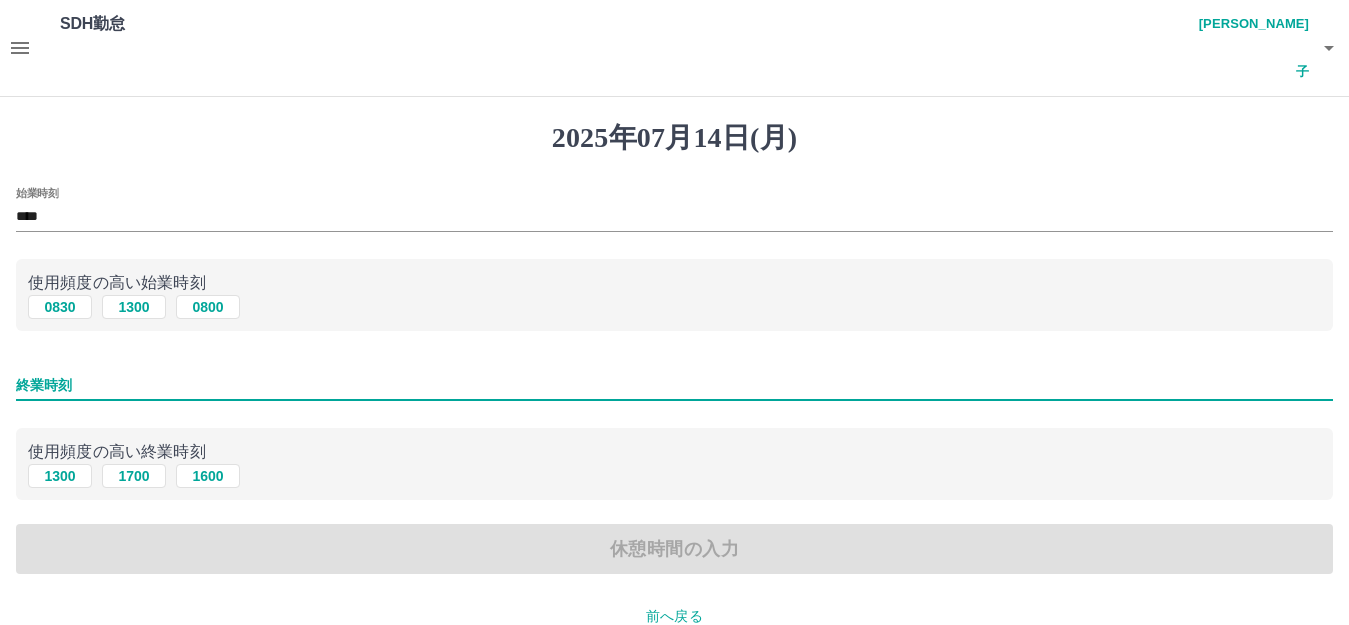 type on "****" 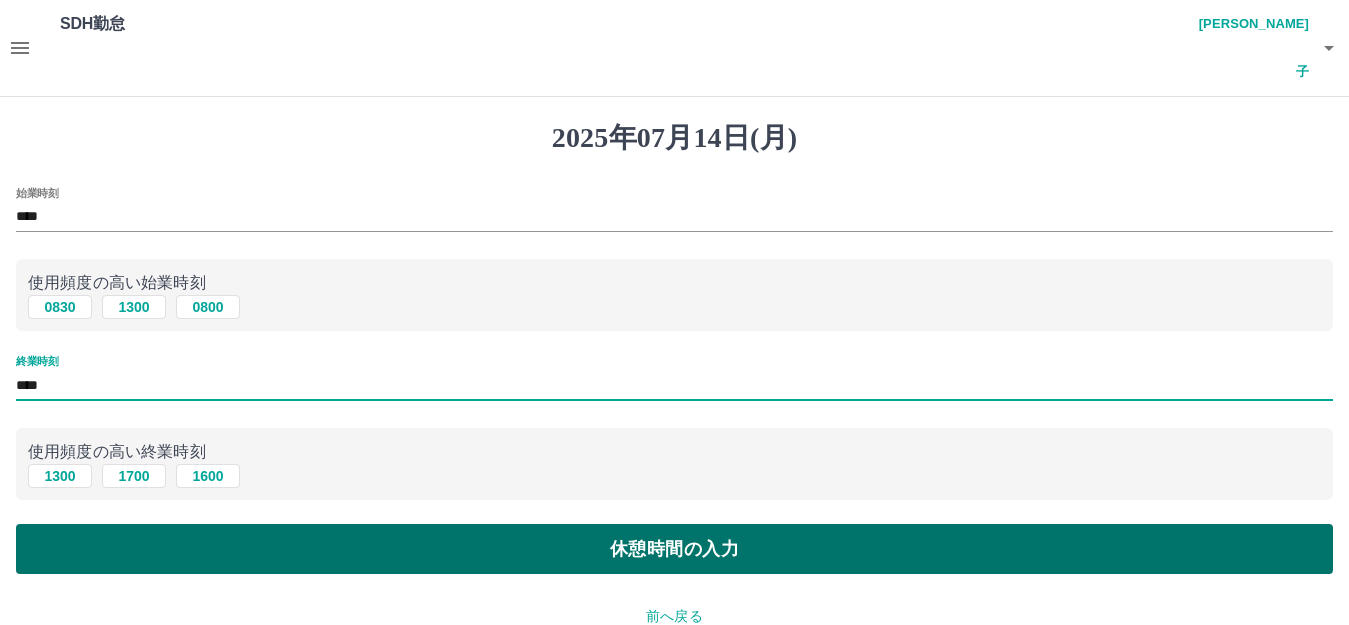 click on "休憩時間の入力" at bounding box center (674, 549) 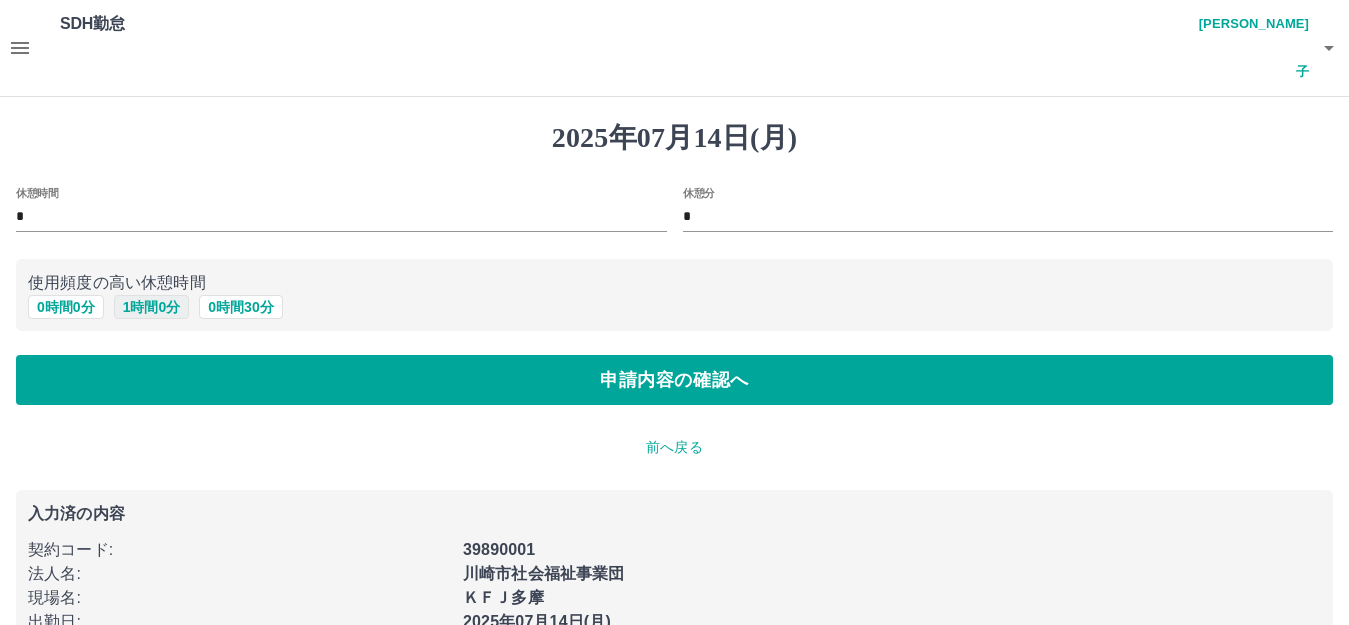 click on "1 時間 0 分" at bounding box center [152, 307] 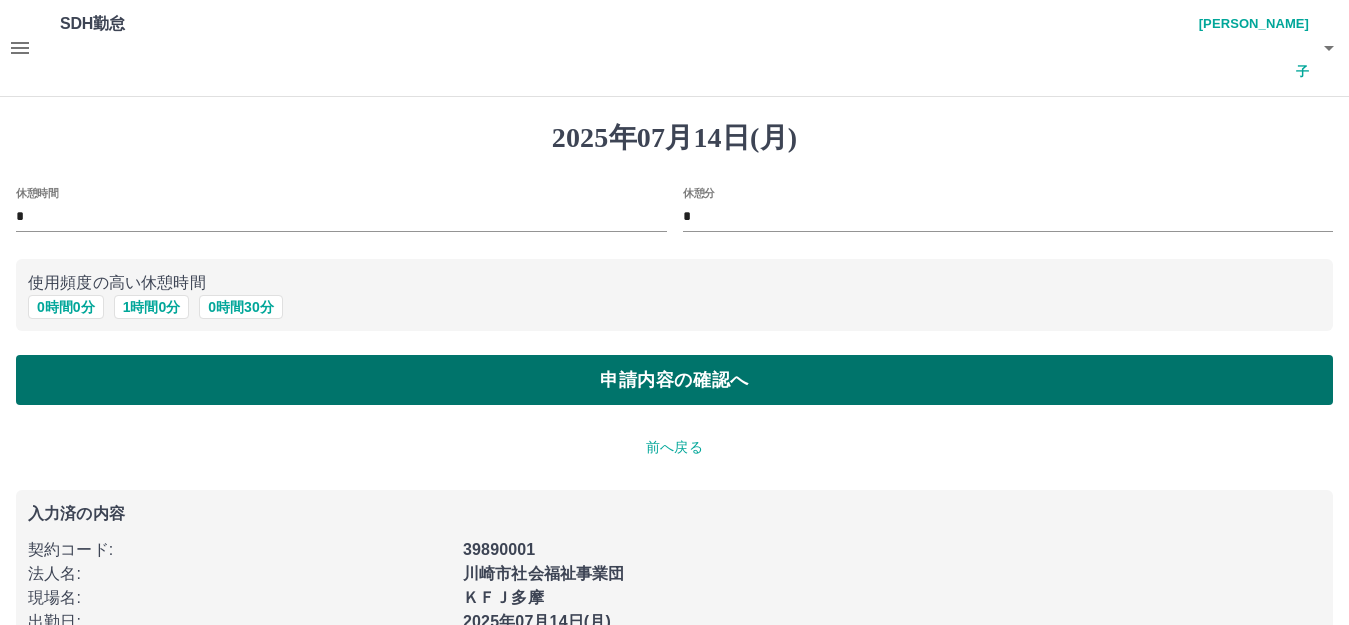 click on "申請内容の確認へ" at bounding box center (674, 380) 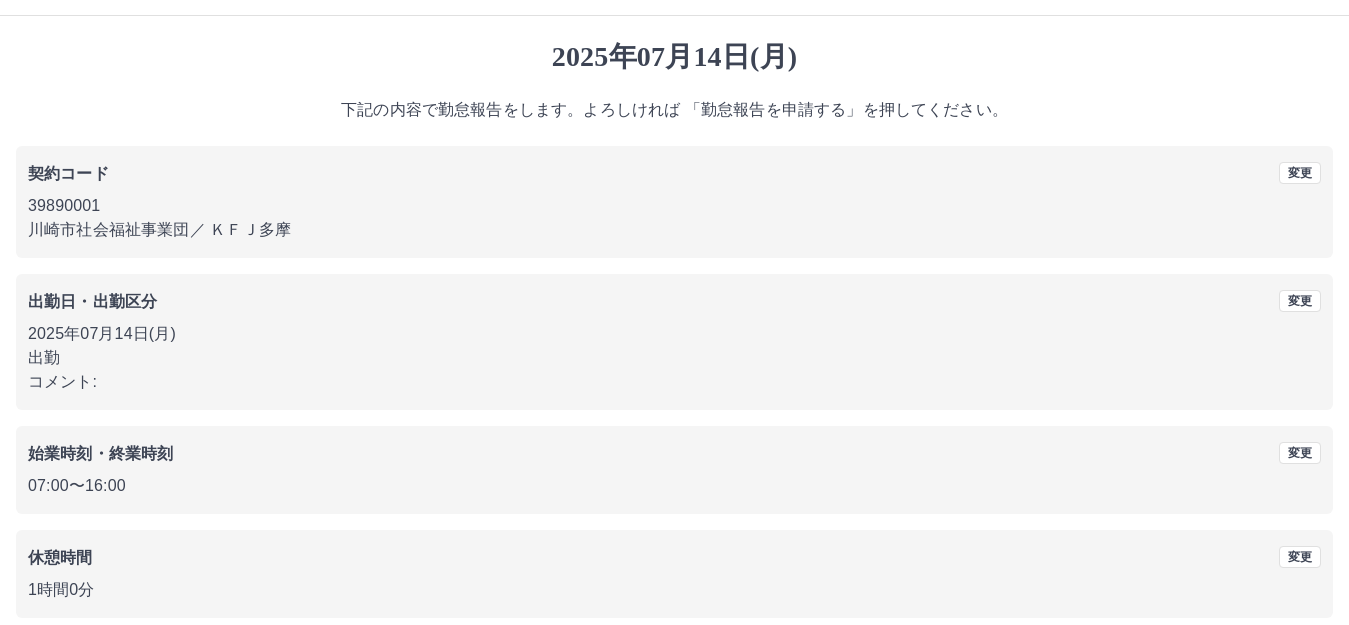 scroll, scrollTop: 124, scrollLeft: 0, axis: vertical 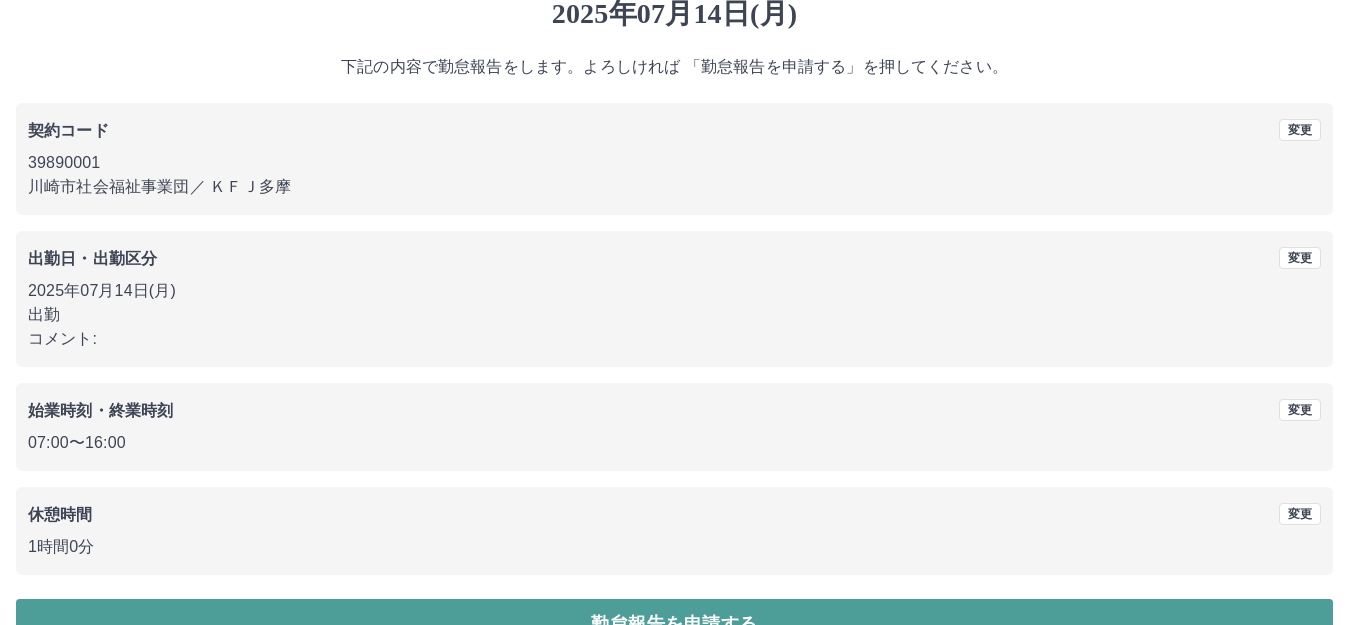 click on "勤怠報告を申請する" at bounding box center (674, 624) 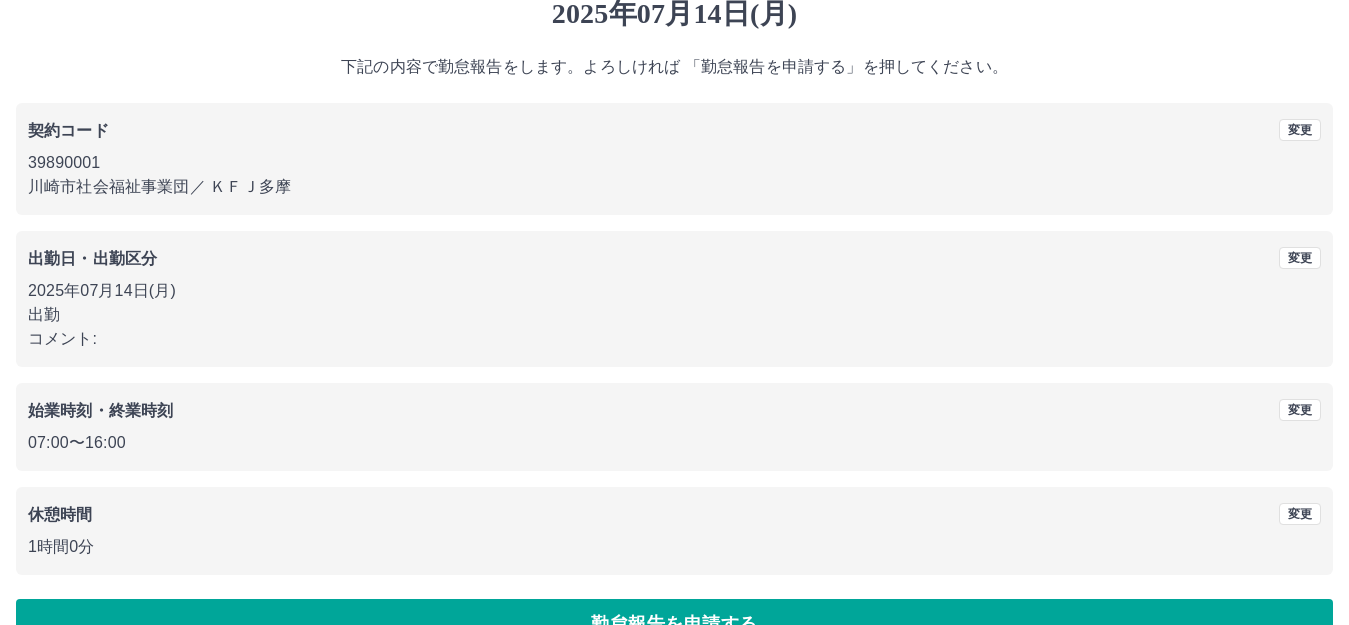 scroll, scrollTop: 0, scrollLeft: 0, axis: both 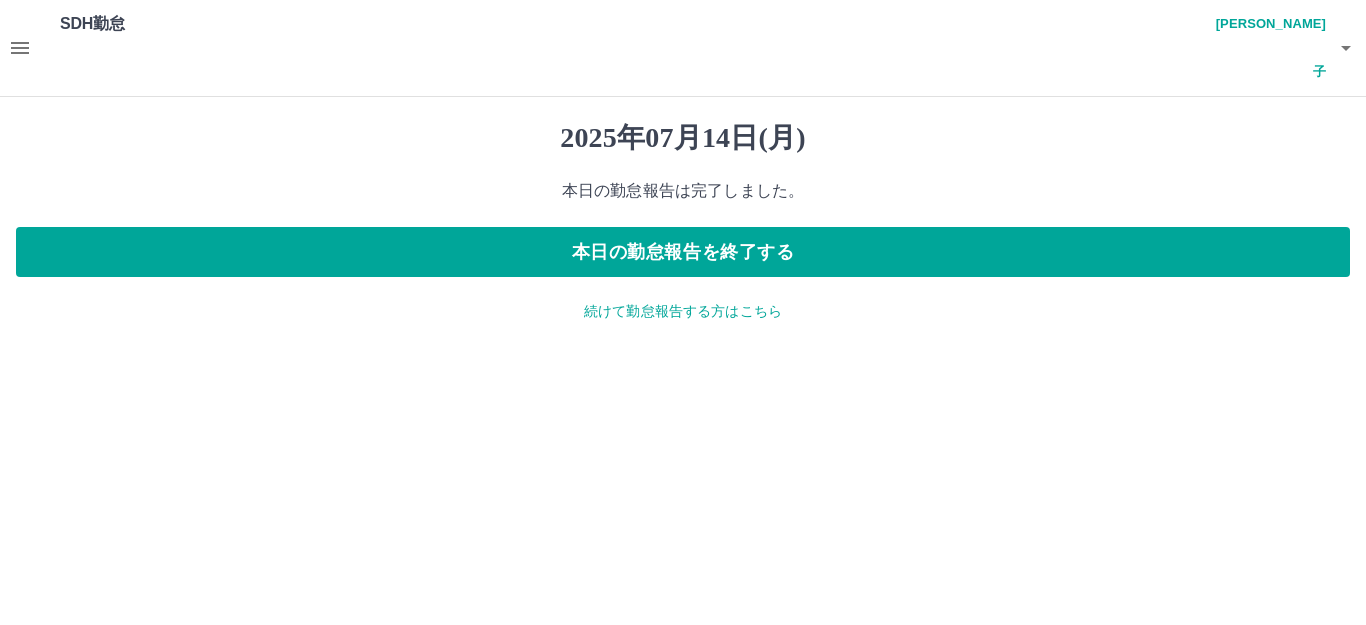 click 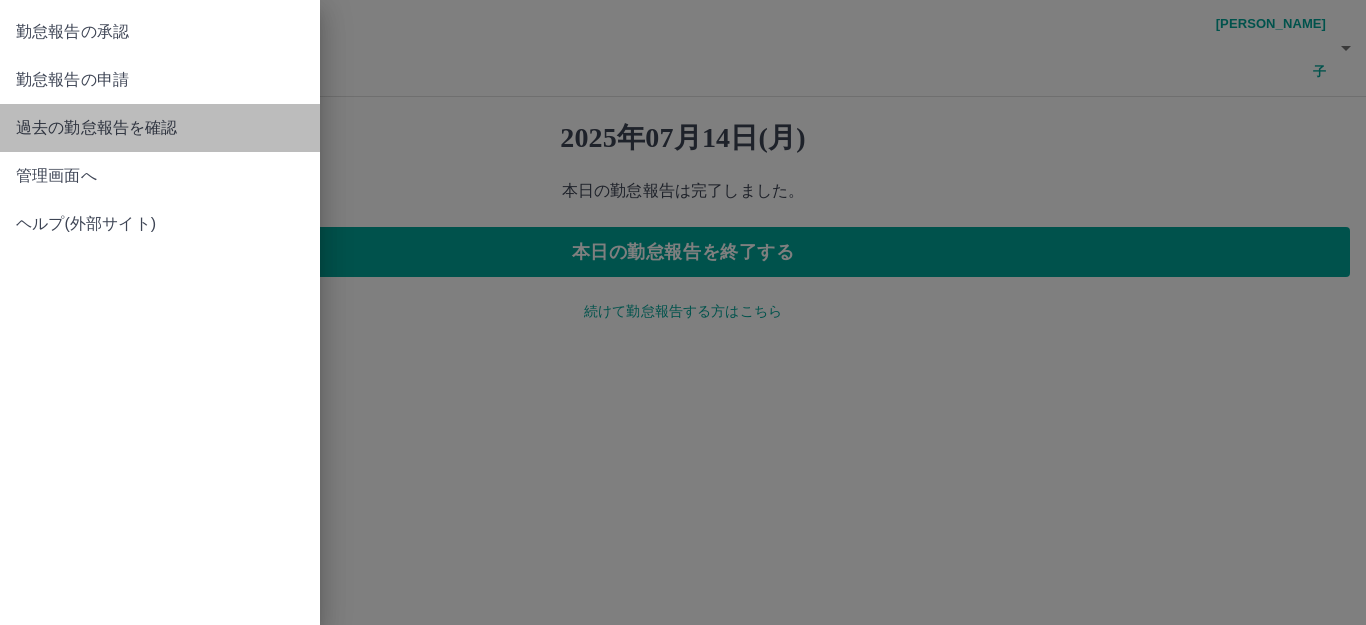 click on "過去の勤怠報告を確認" at bounding box center [160, 128] 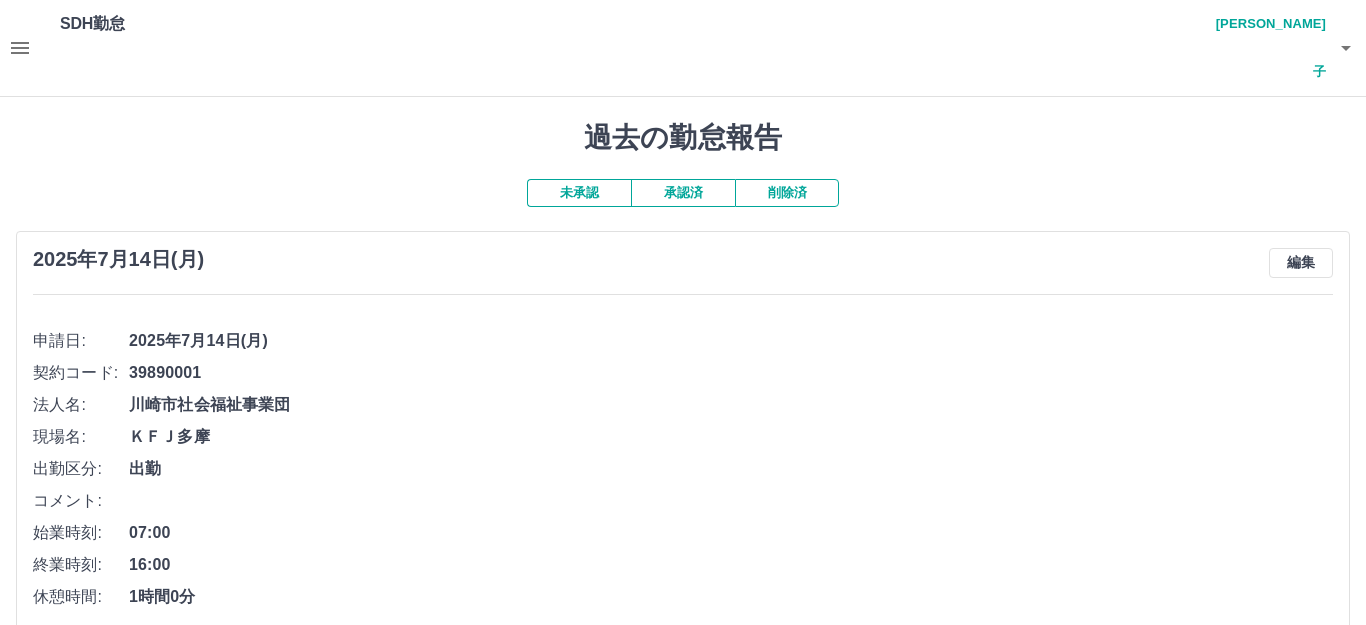 click on "承認済" at bounding box center (683, 193) 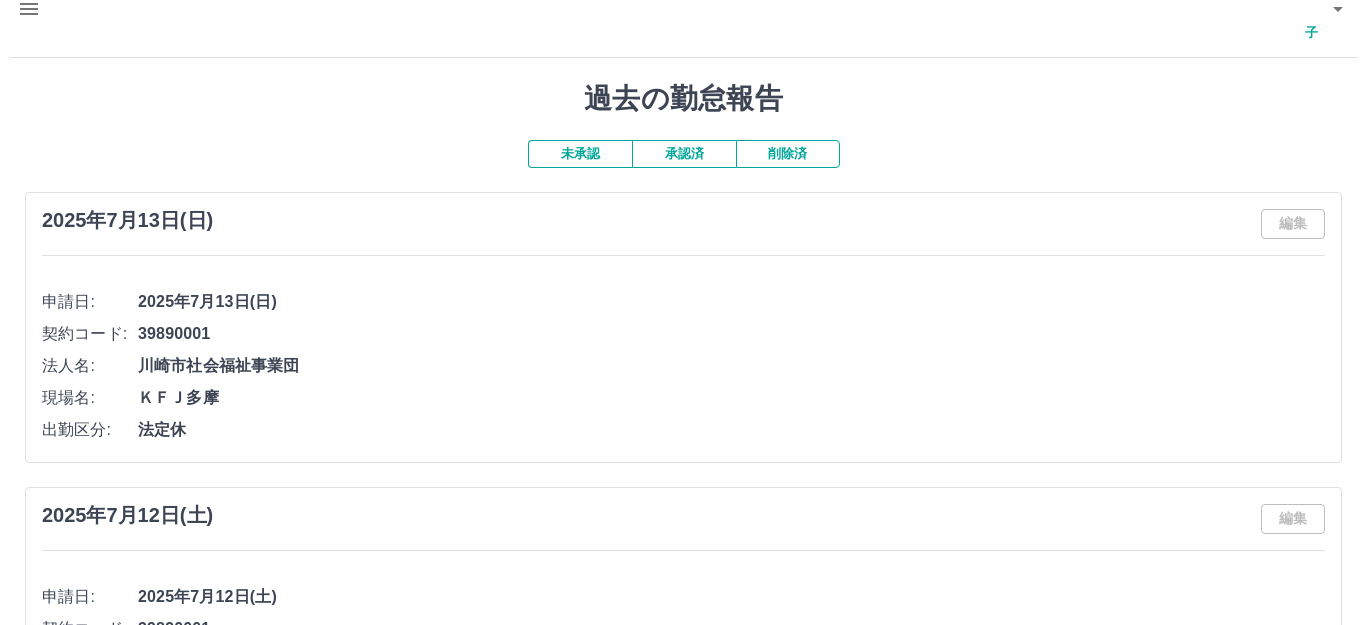 scroll, scrollTop: 0, scrollLeft: 0, axis: both 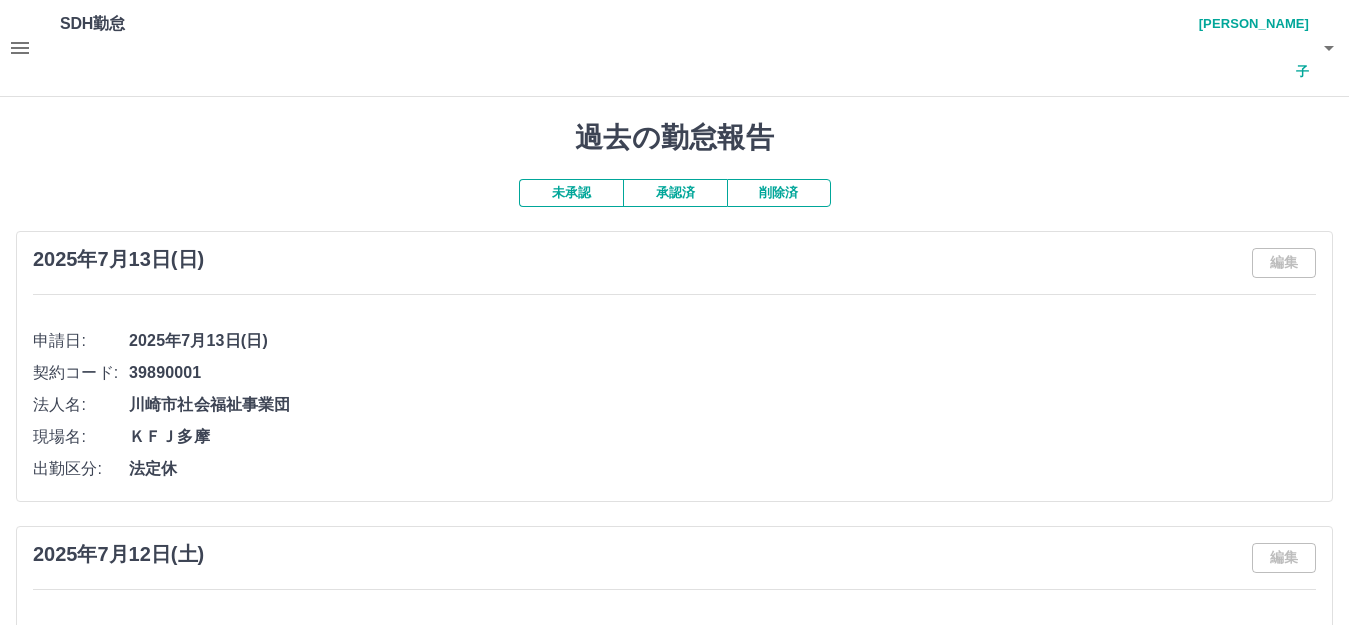 click on "未承認" at bounding box center [571, 193] 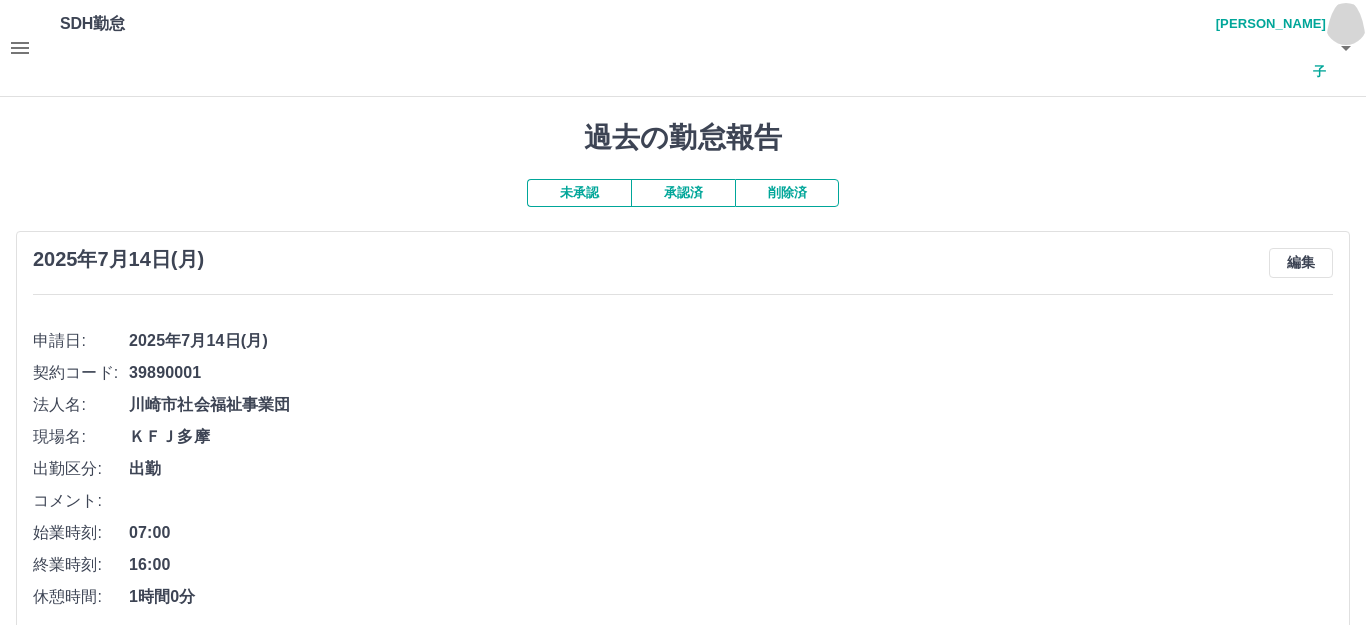 click 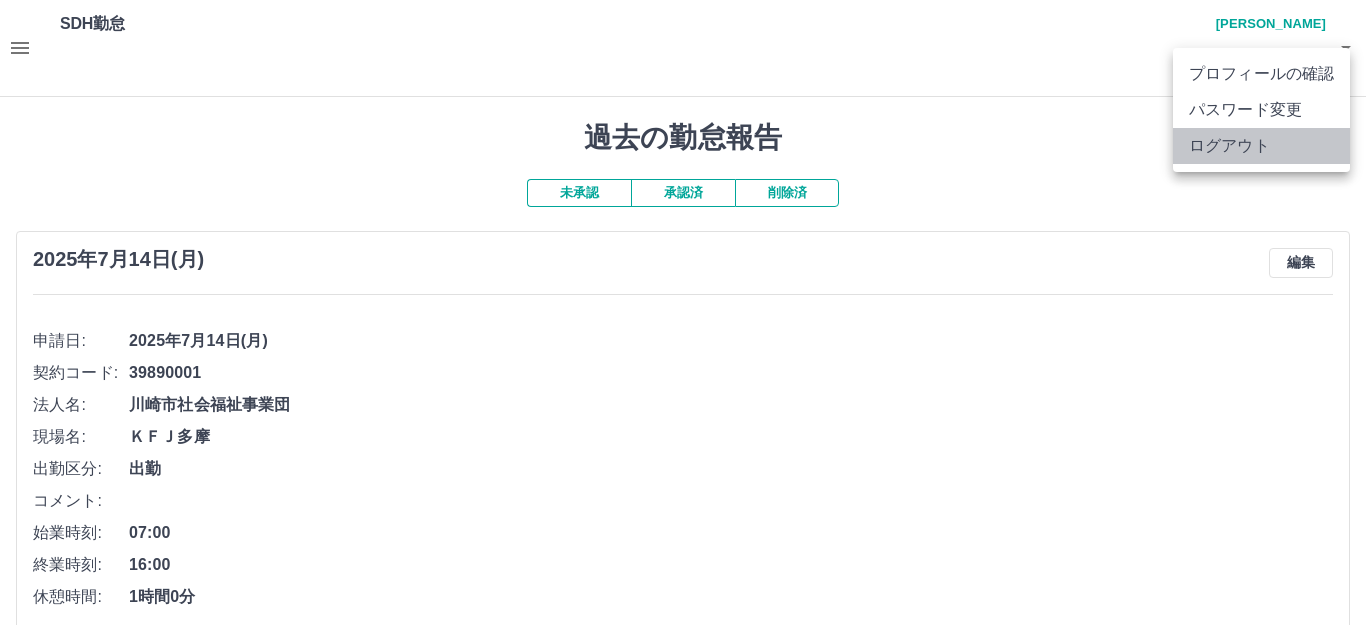click on "ログアウト" at bounding box center (1261, 146) 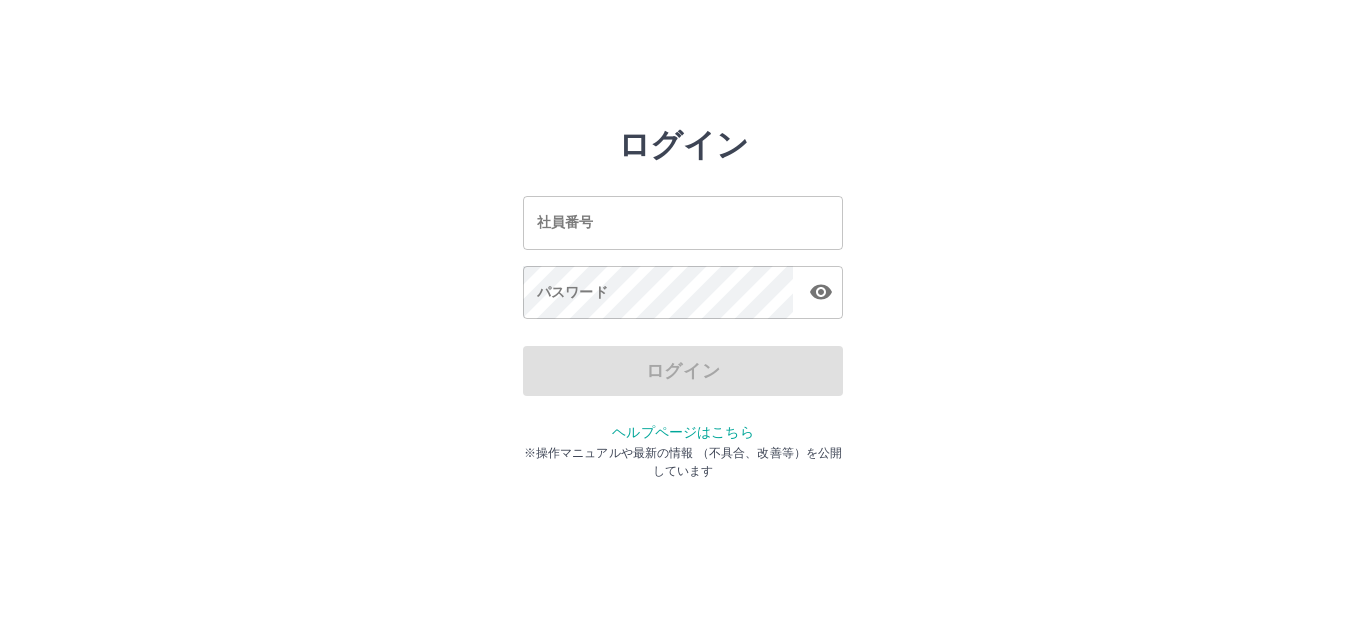 scroll, scrollTop: 0, scrollLeft: 0, axis: both 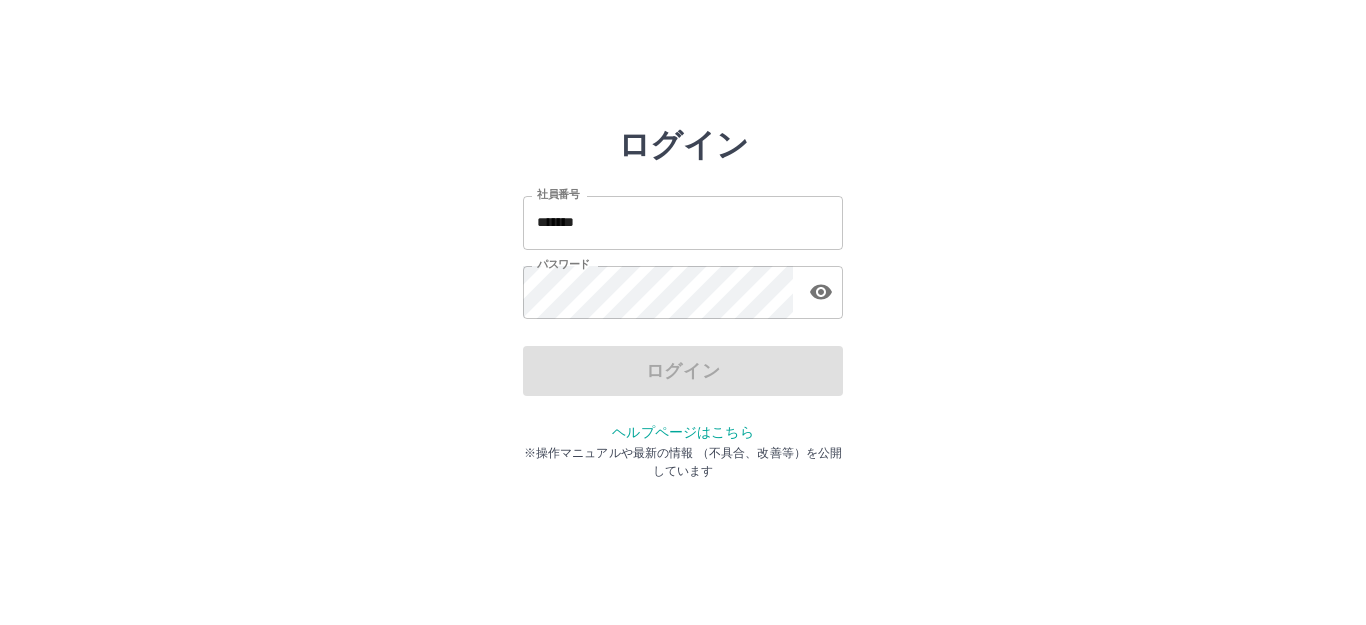 drag, startPoint x: 1272, startPoint y: 1, endPoint x: 894, endPoint y: 83, distance: 386.79193 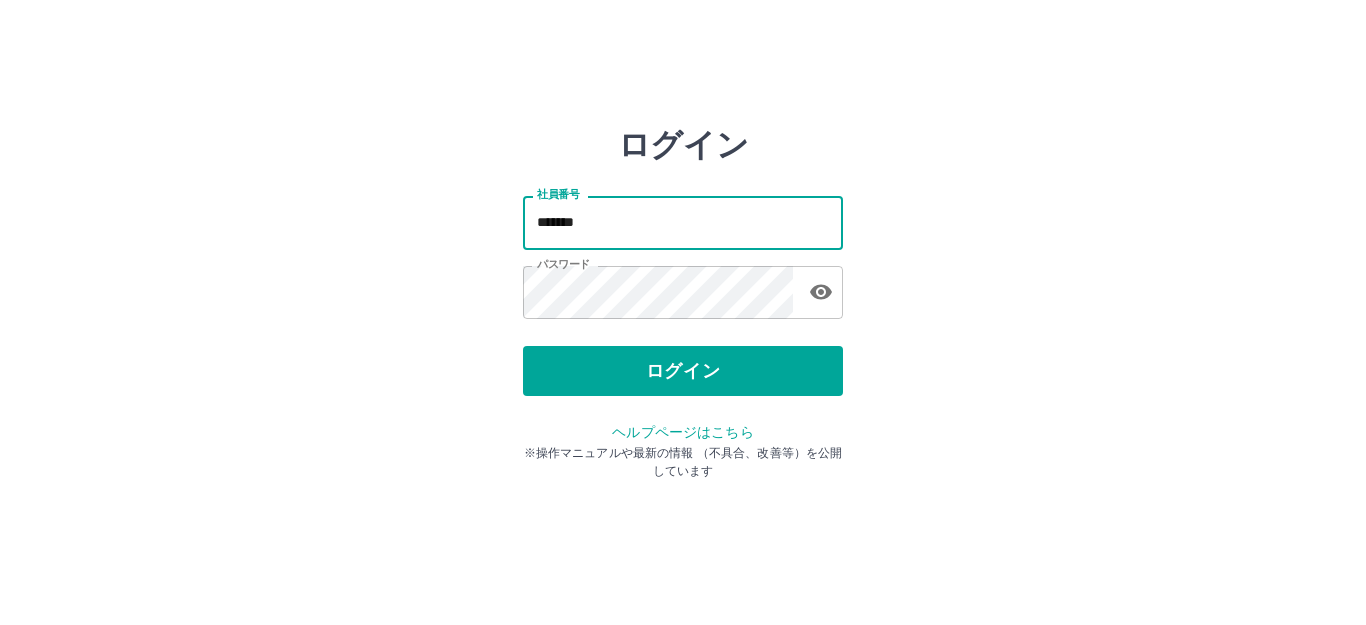 drag, startPoint x: 605, startPoint y: 230, endPoint x: 416, endPoint y: 235, distance: 189.06613 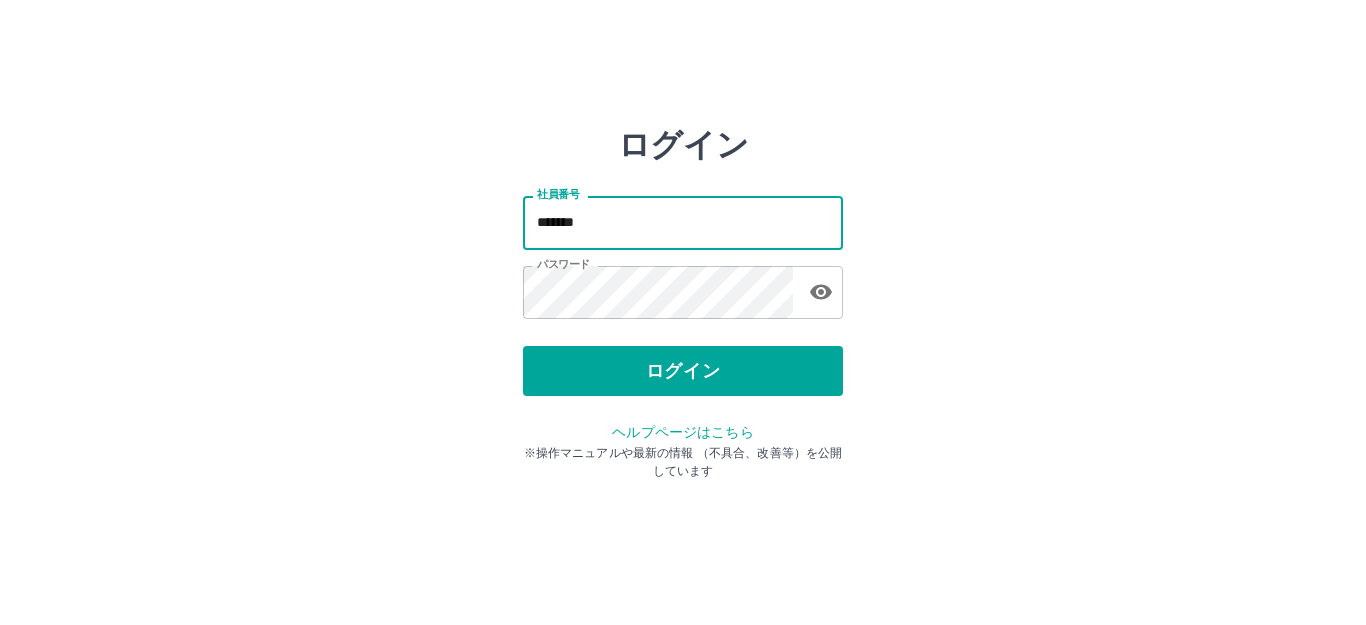 drag, startPoint x: 634, startPoint y: 236, endPoint x: 506, endPoint y: 233, distance: 128.03516 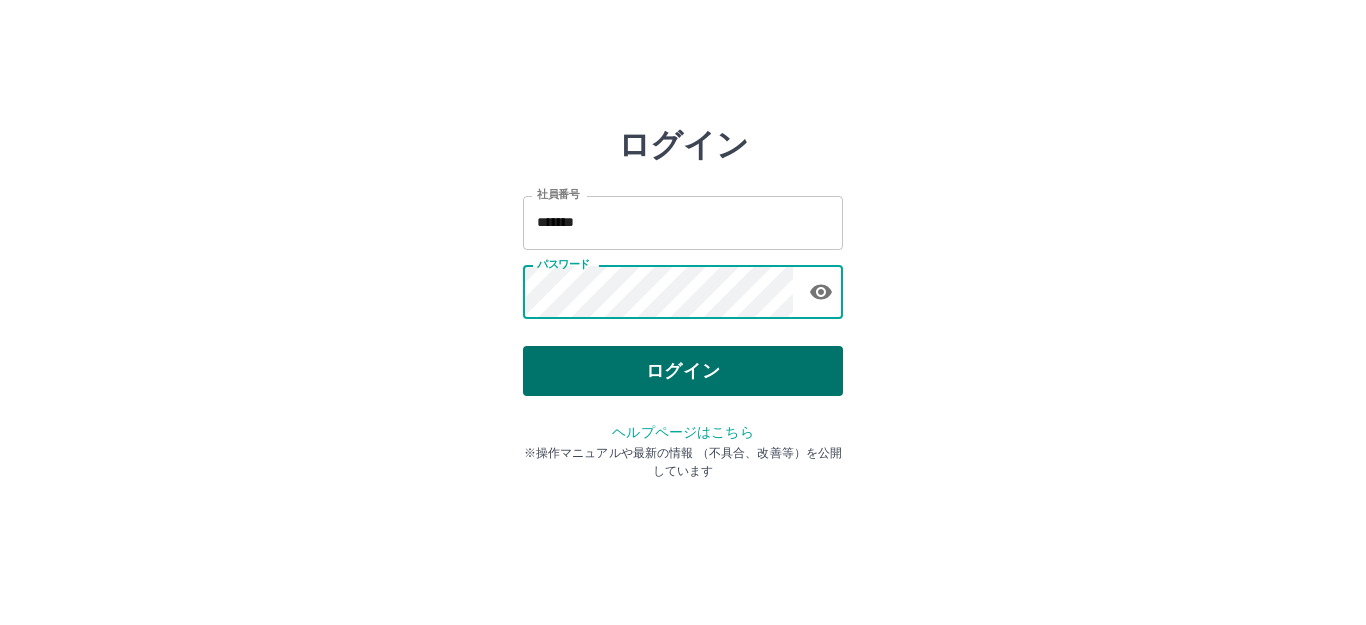 click on "ログイン" at bounding box center [683, 371] 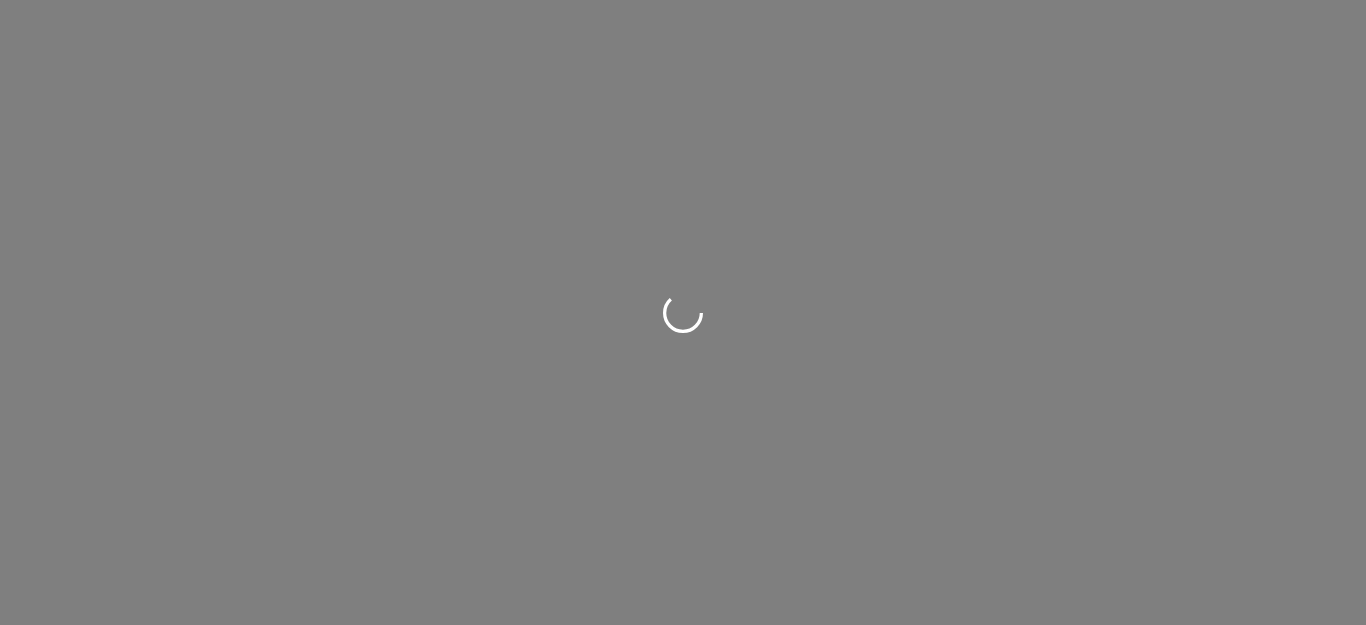scroll, scrollTop: 0, scrollLeft: 0, axis: both 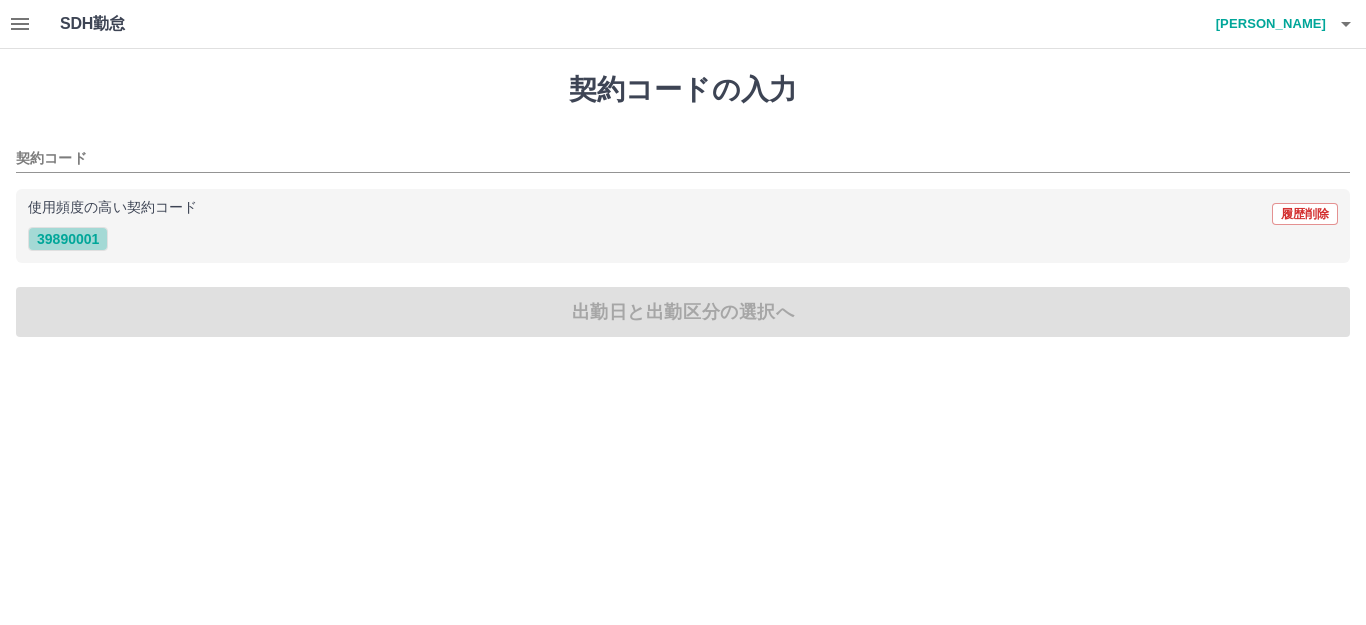 click on "39890001" at bounding box center (68, 239) 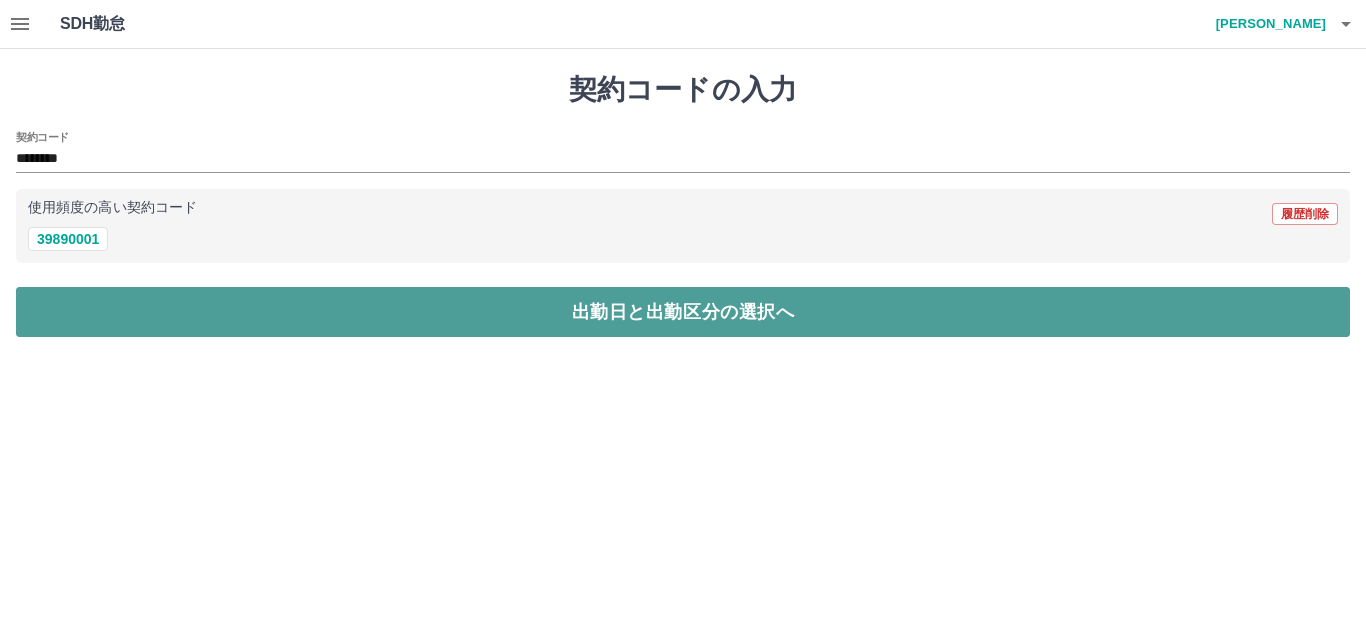 click on "出勤日と出勤区分の選択へ" at bounding box center [683, 312] 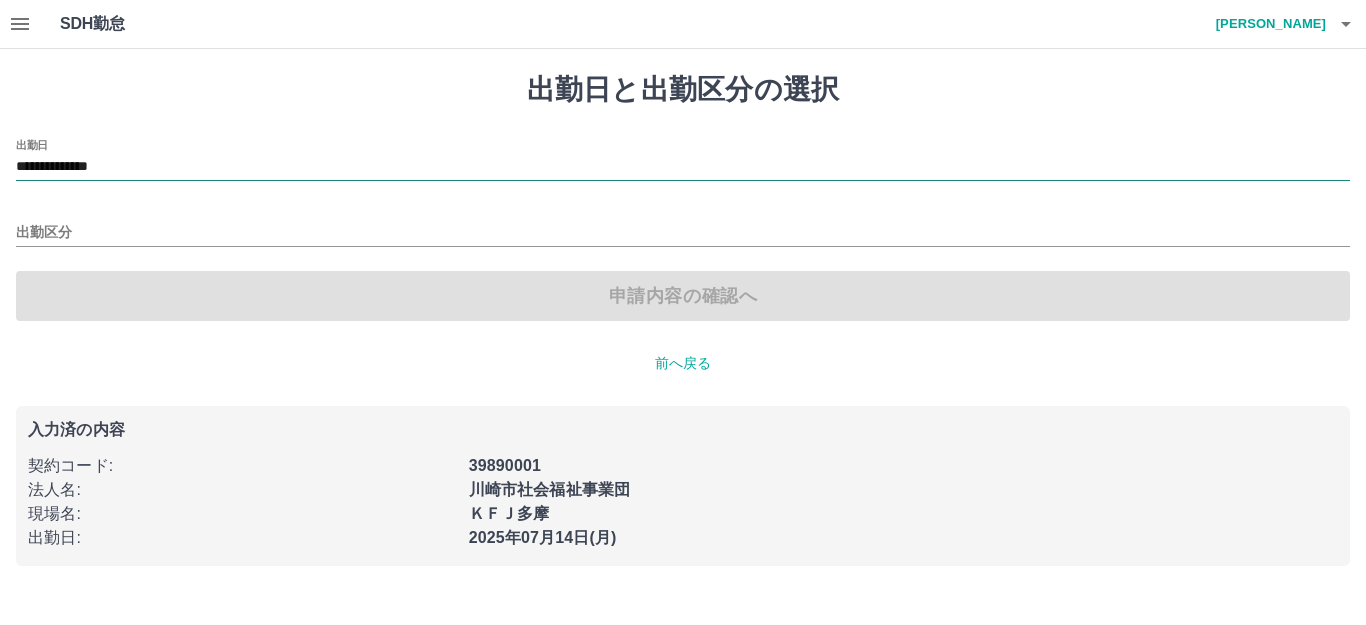 click on "**********" at bounding box center (683, 167) 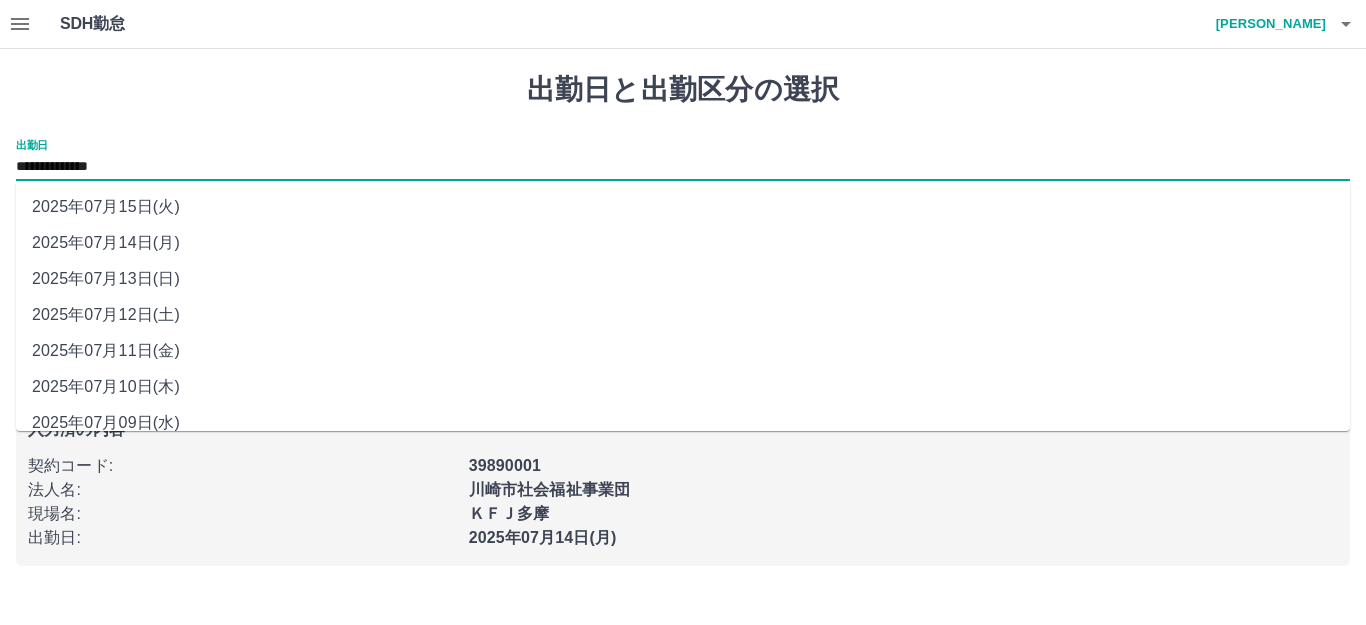click on "2025年07月15日(火)" at bounding box center [683, 207] 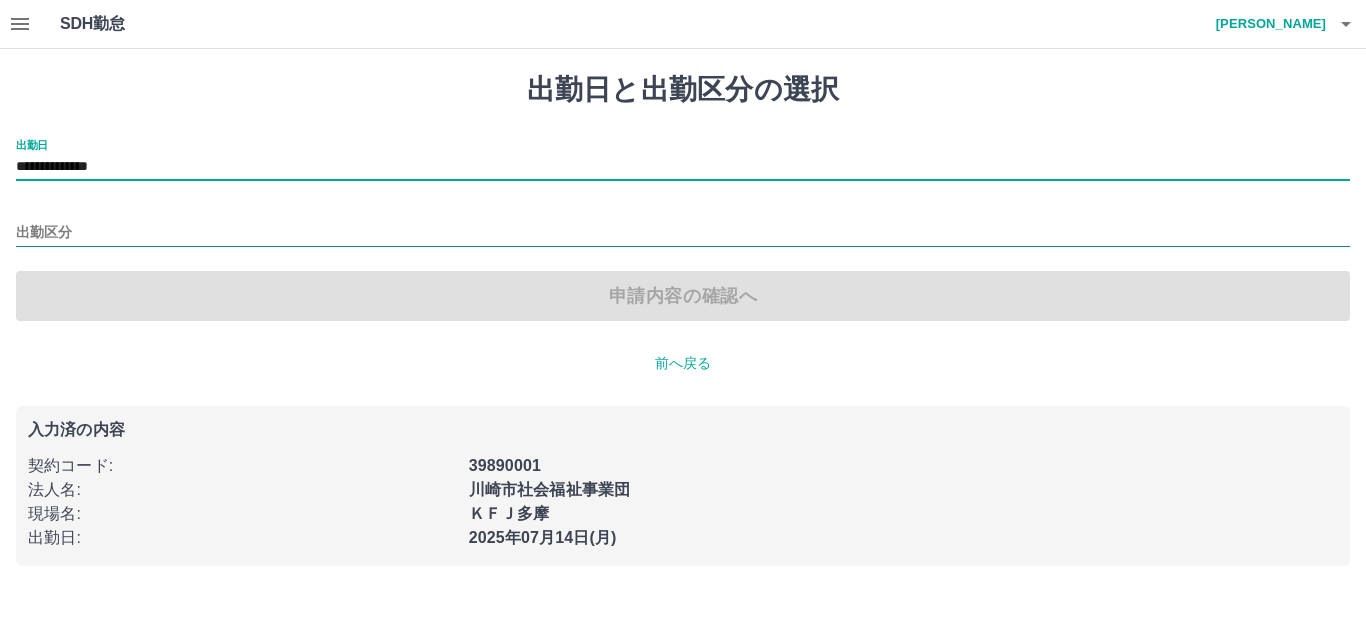 click on "出勤区分" at bounding box center (683, 233) 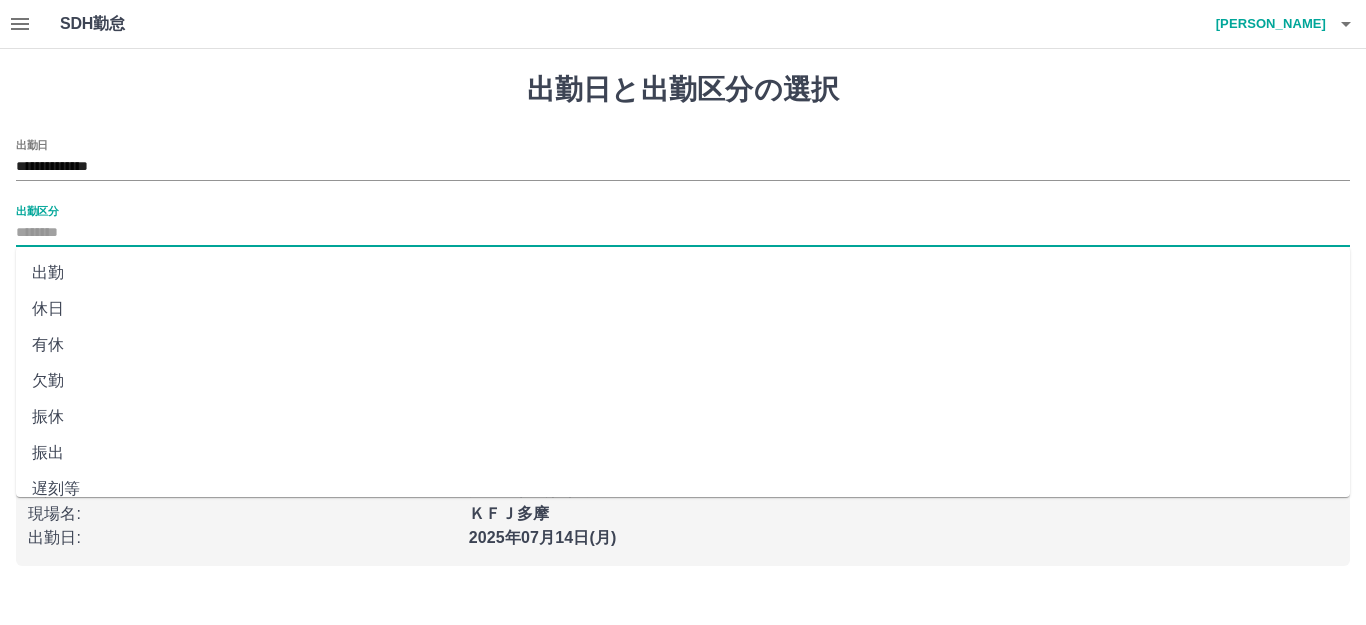 click on "有休" at bounding box center (683, 345) 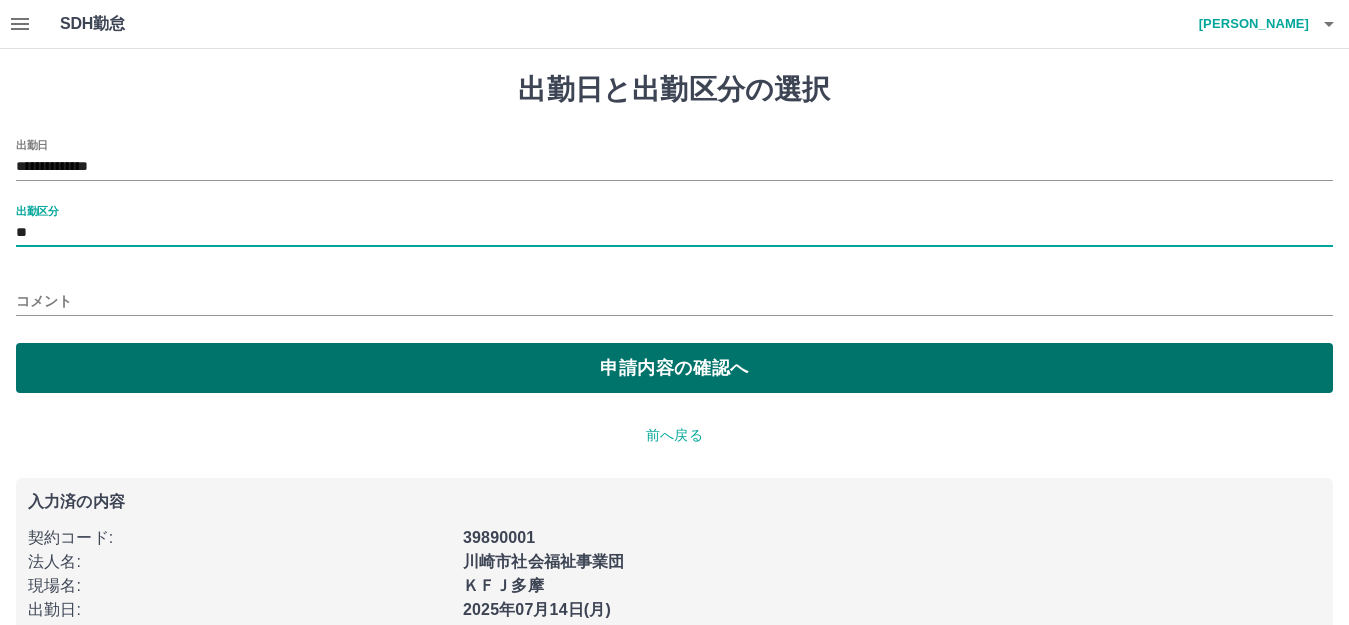 click on "申請内容の確認へ" at bounding box center [674, 368] 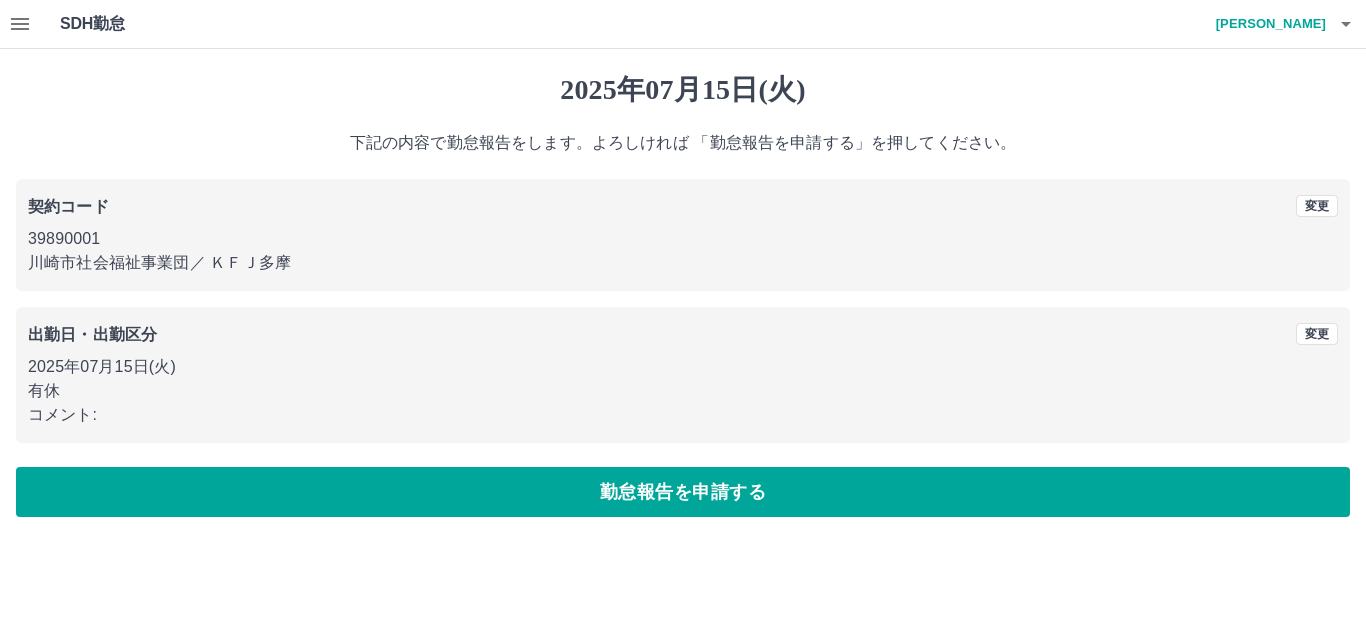 click on "勤怠報告を申請する" at bounding box center (683, 492) 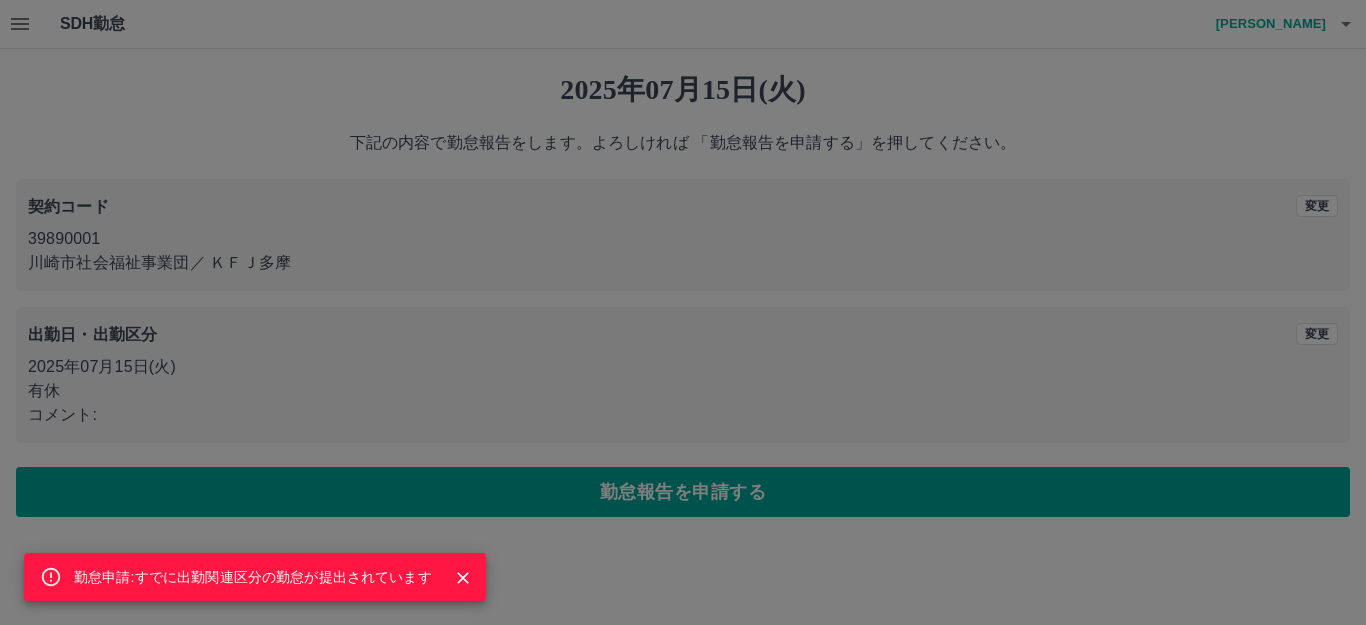 click 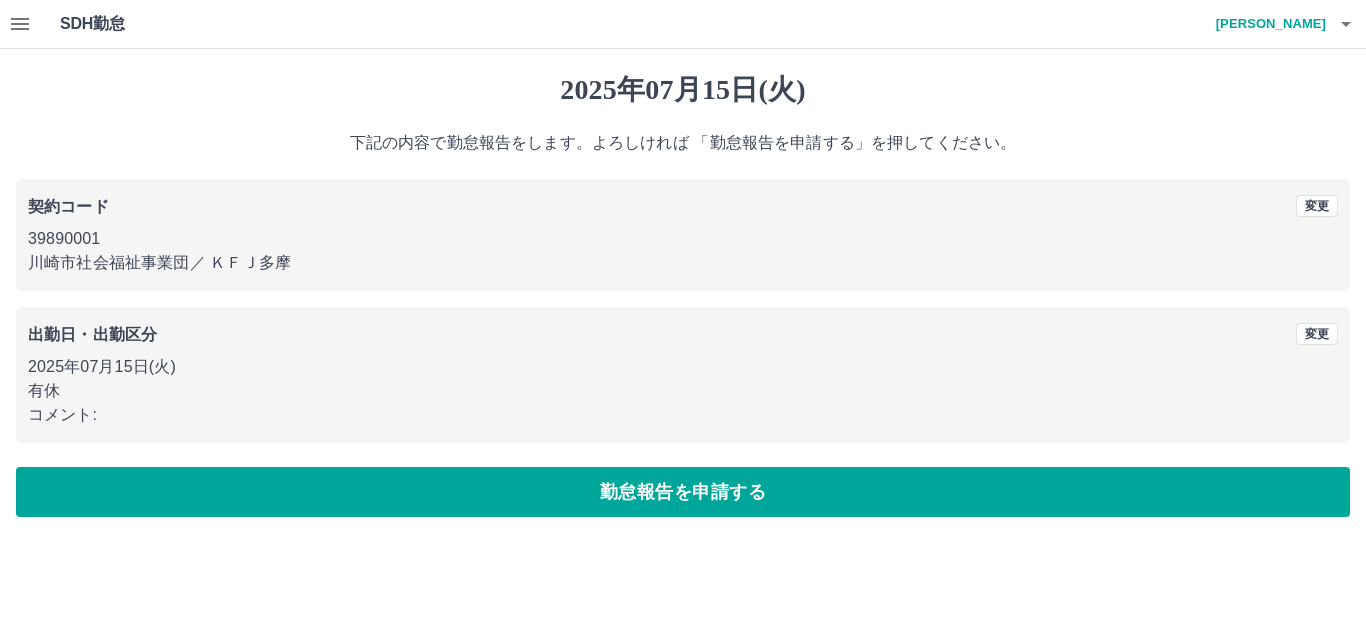 click 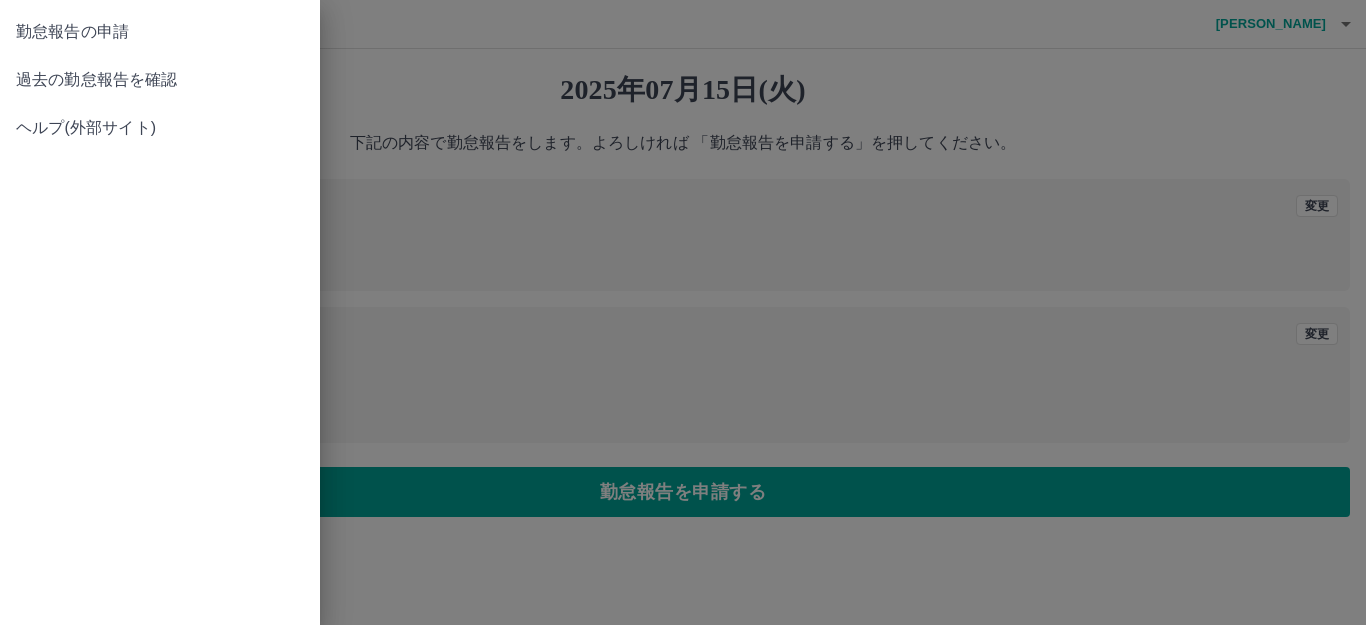 click at bounding box center [683, 312] 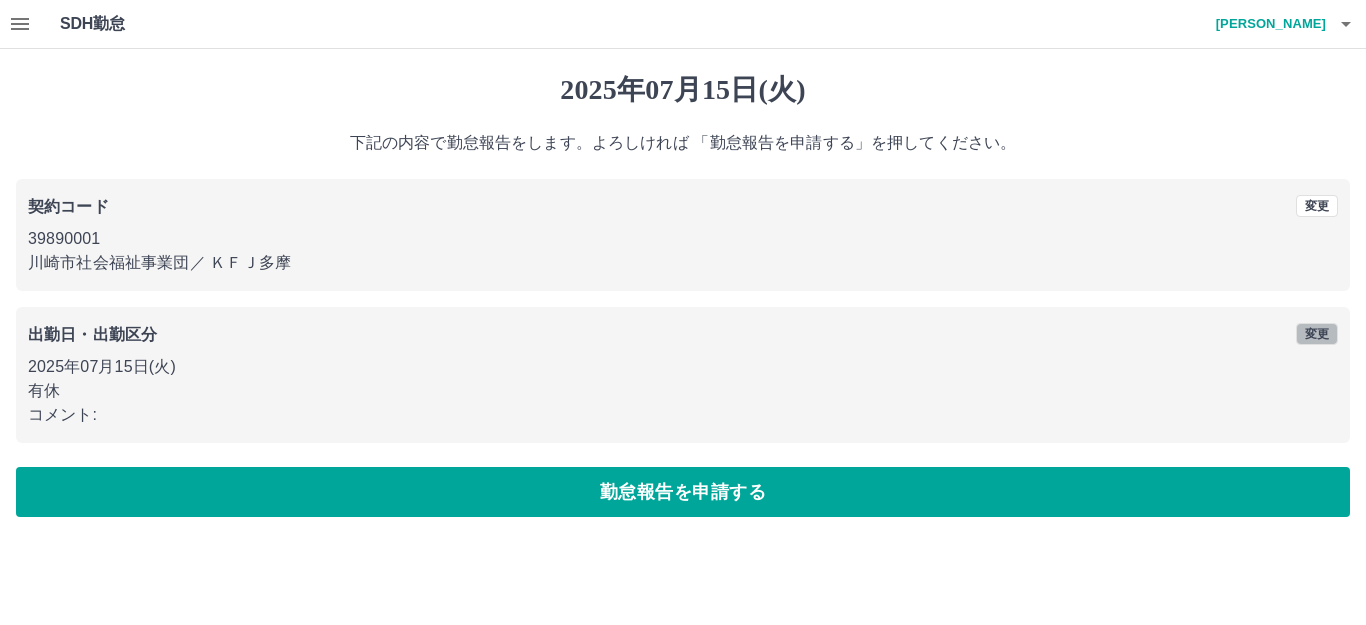 click on "変更" at bounding box center [1317, 334] 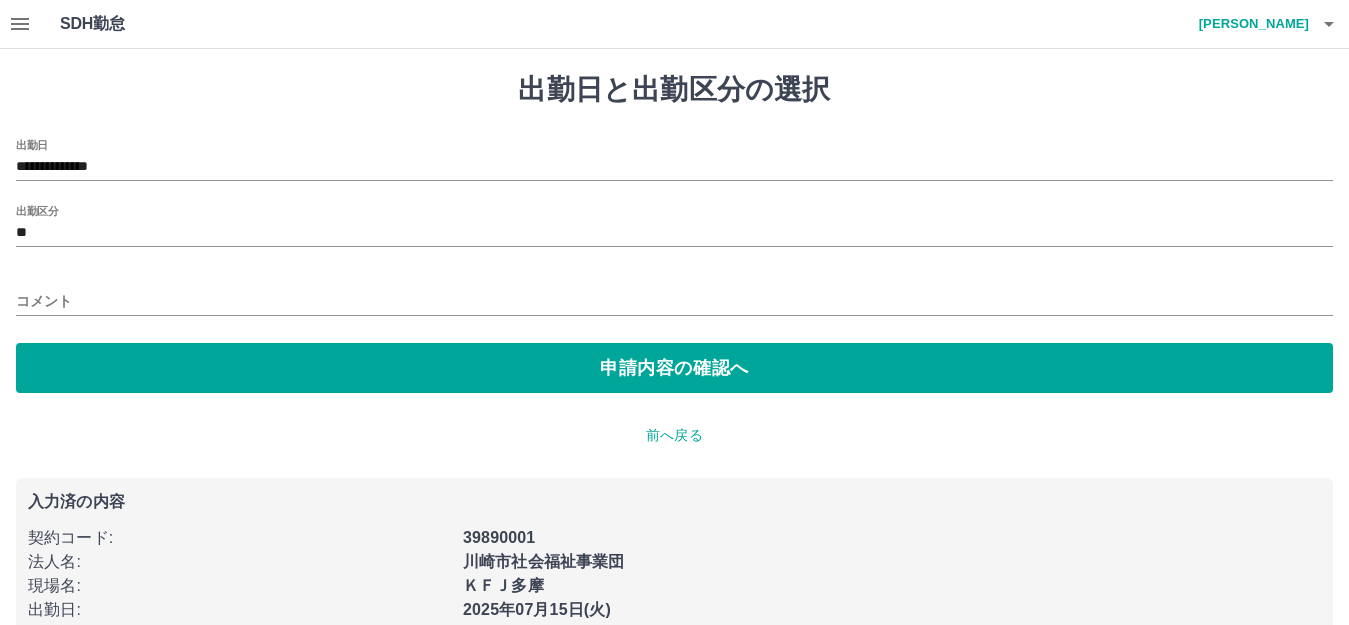 click 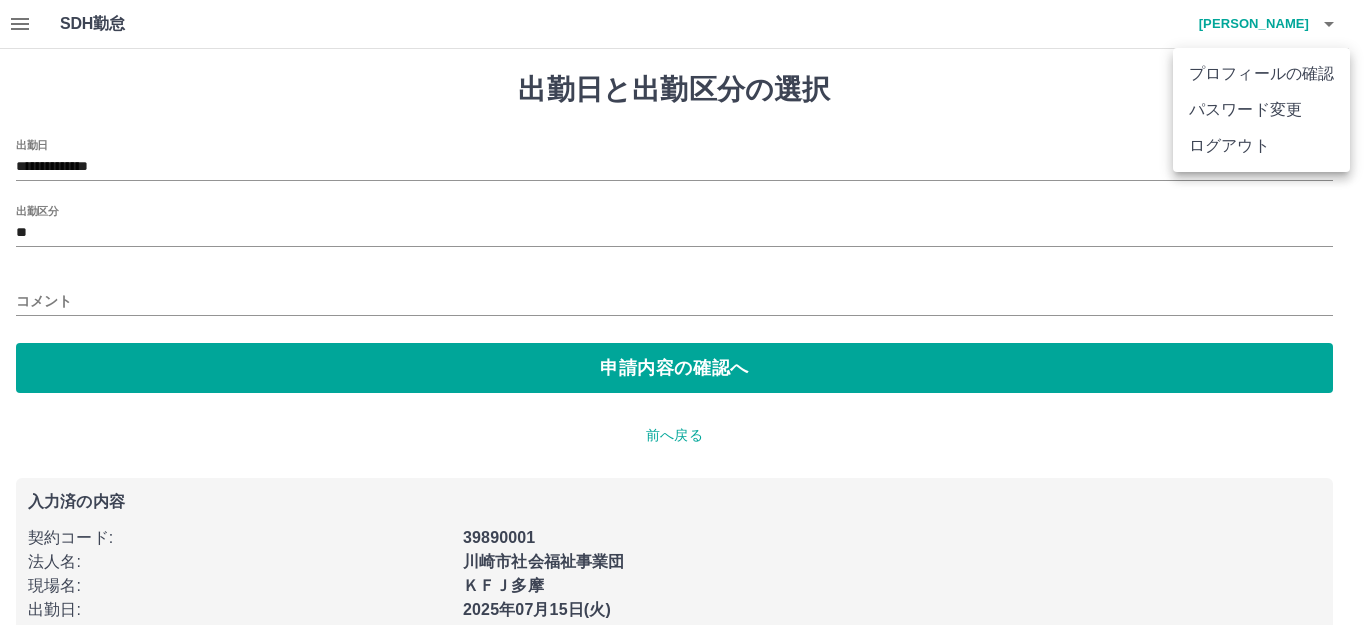 click on "ログアウト" at bounding box center [1261, 146] 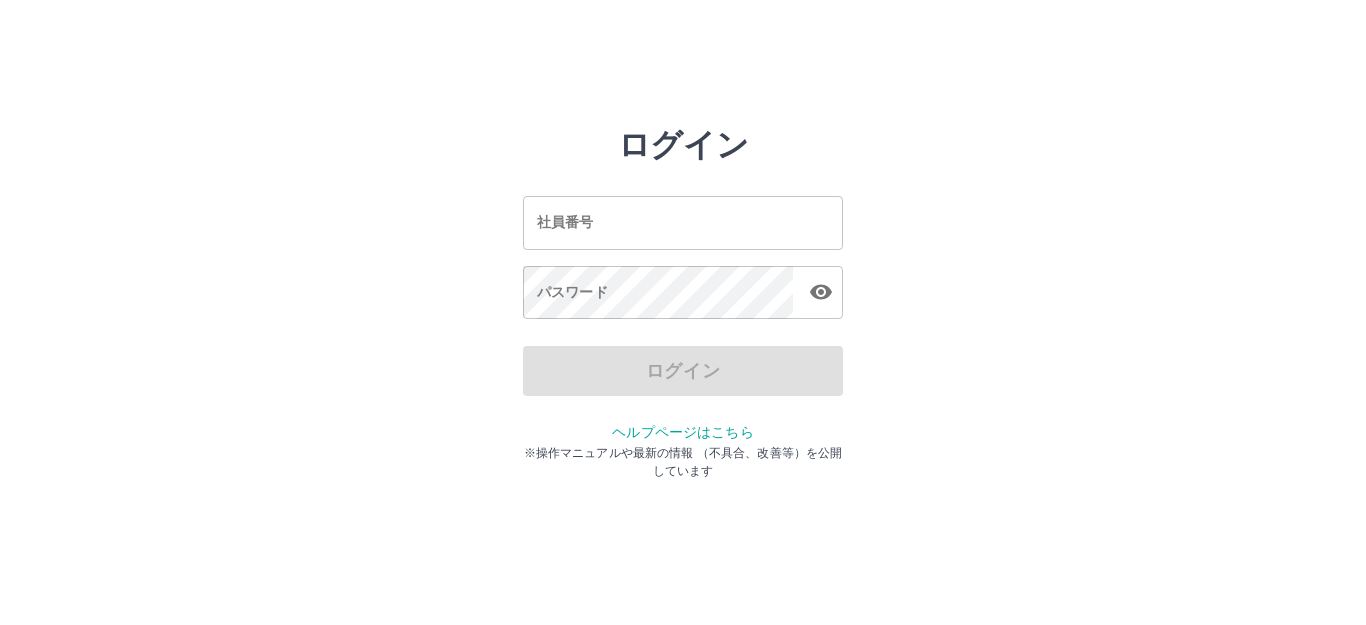 scroll, scrollTop: 0, scrollLeft: 0, axis: both 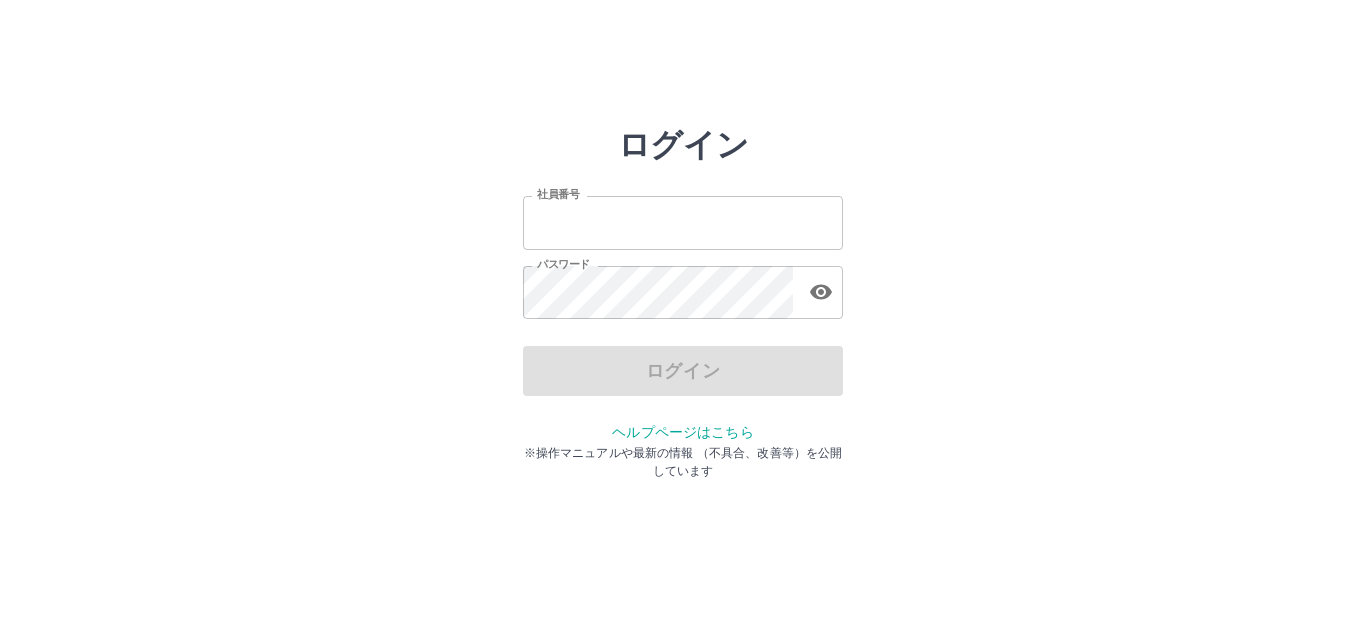 type on "*******" 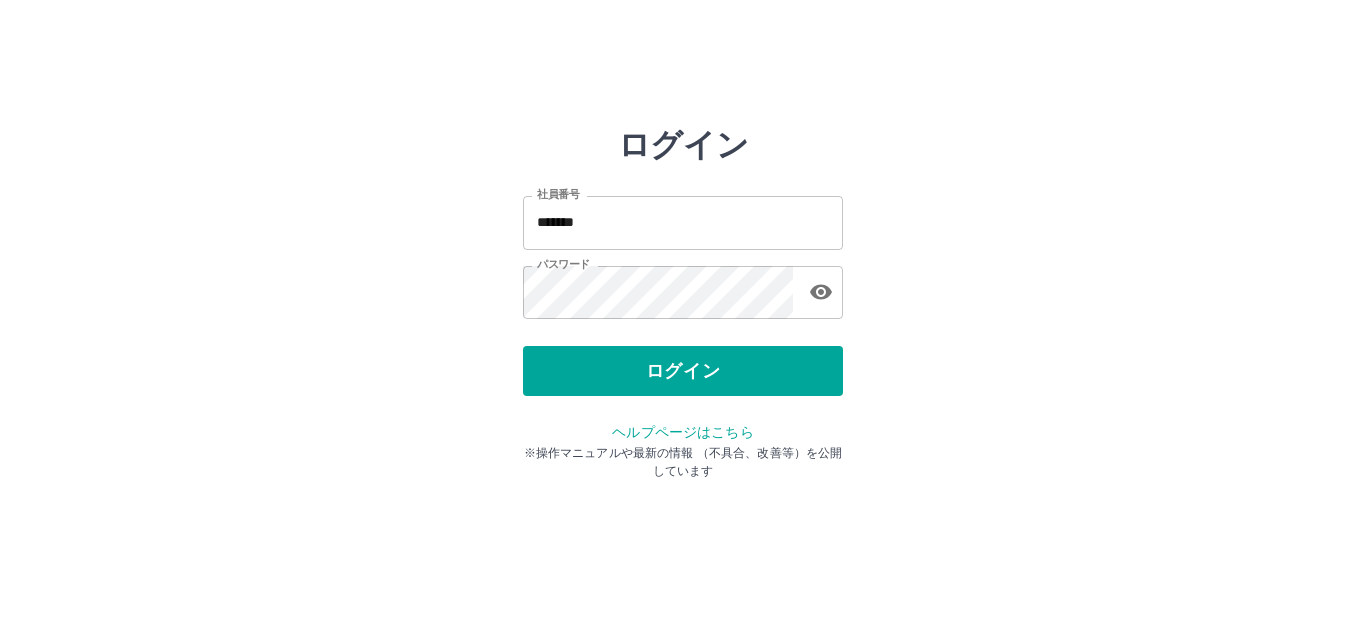 click on "ログイン" at bounding box center (683, 371) 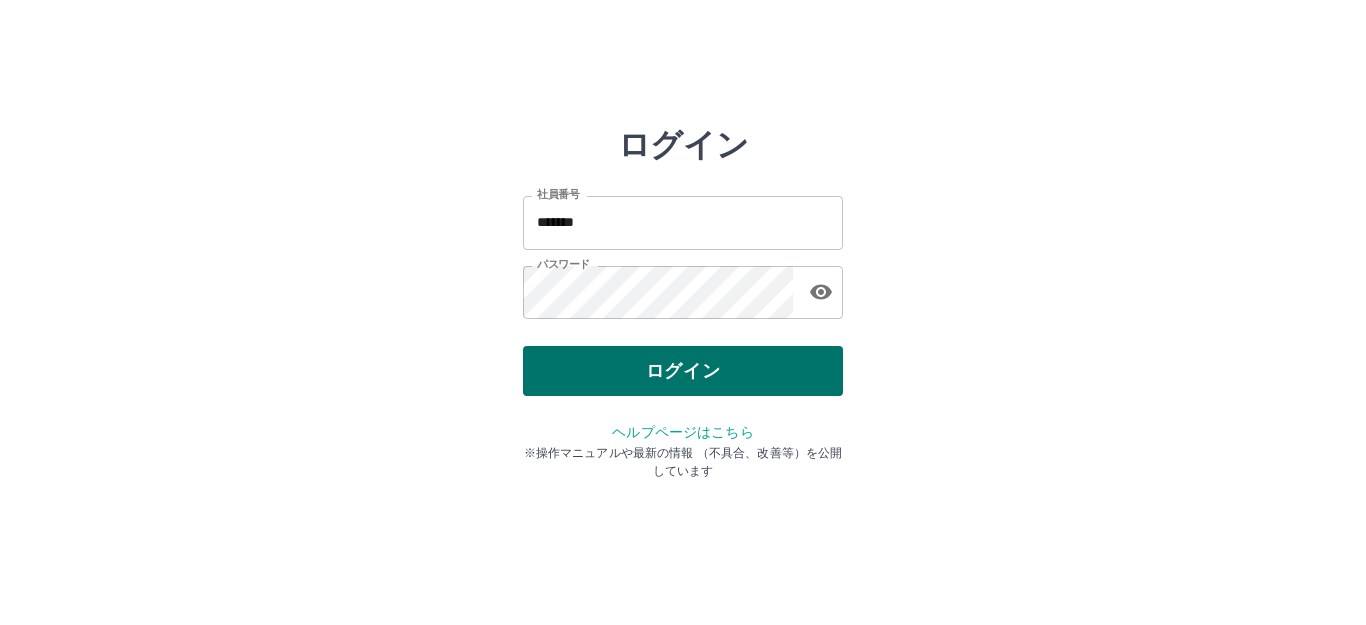 click on "ログイン" at bounding box center [683, 371] 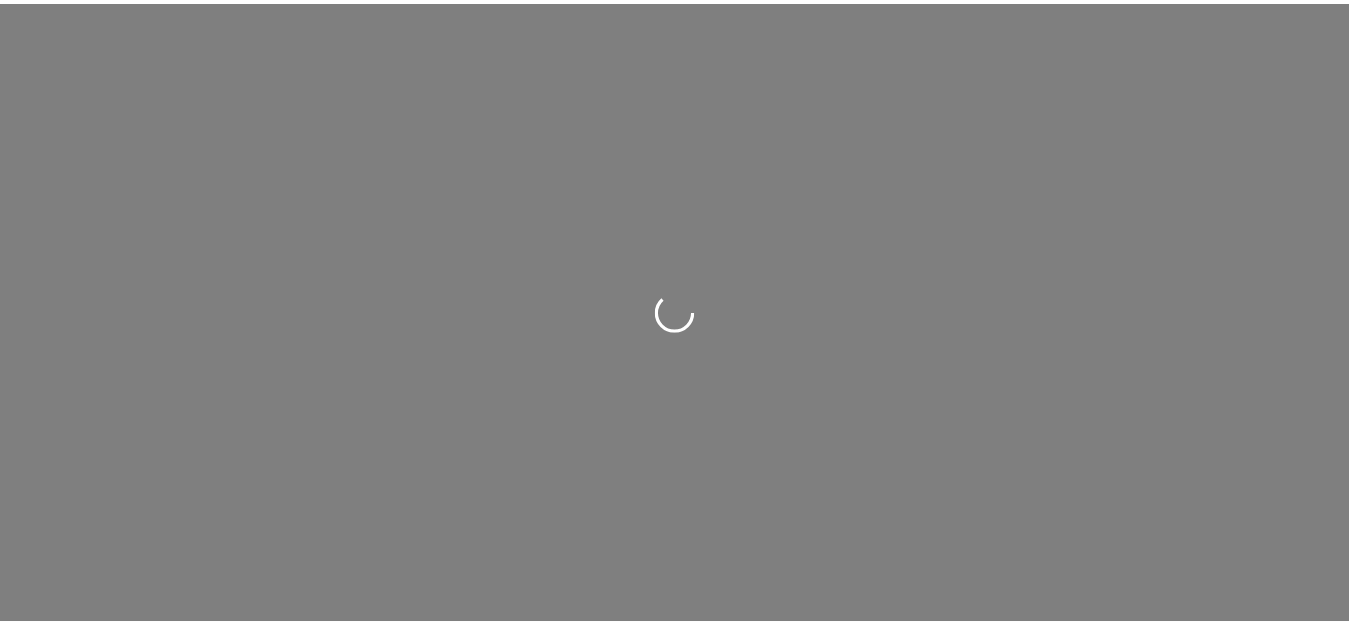 scroll, scrollTop: 0, scrollLeft: 0, axis: both 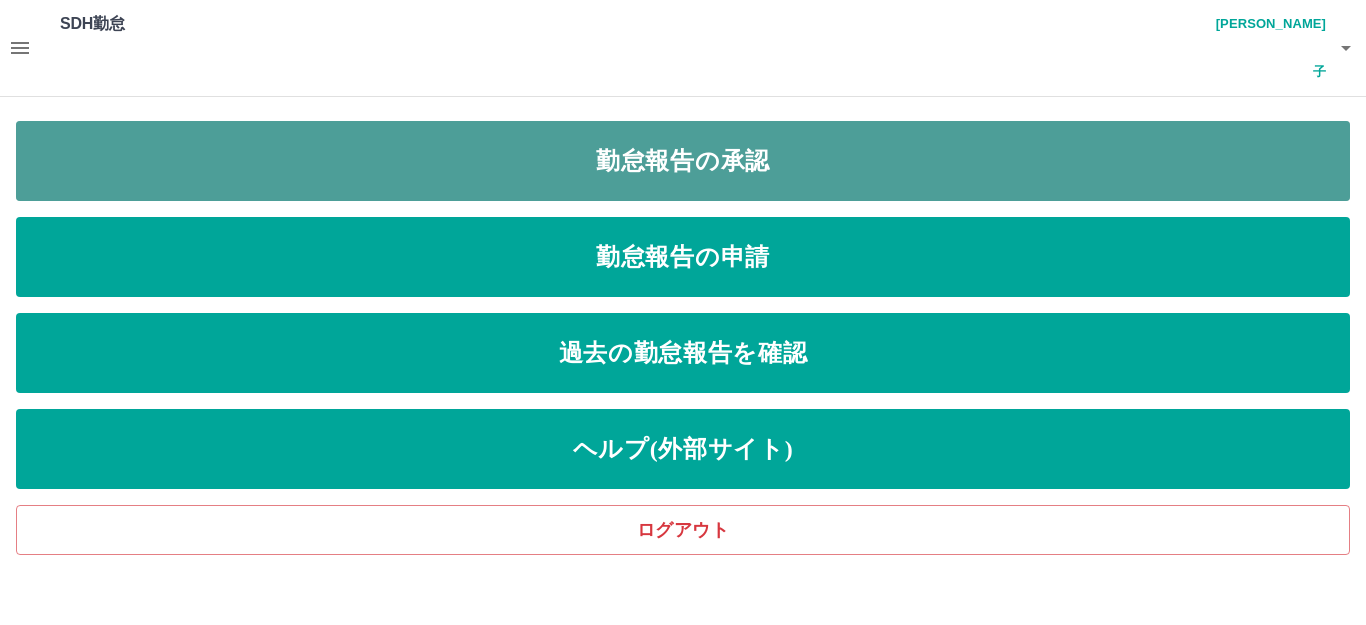 click on "勤怠報告の承認" at bounding box center [683, 161] 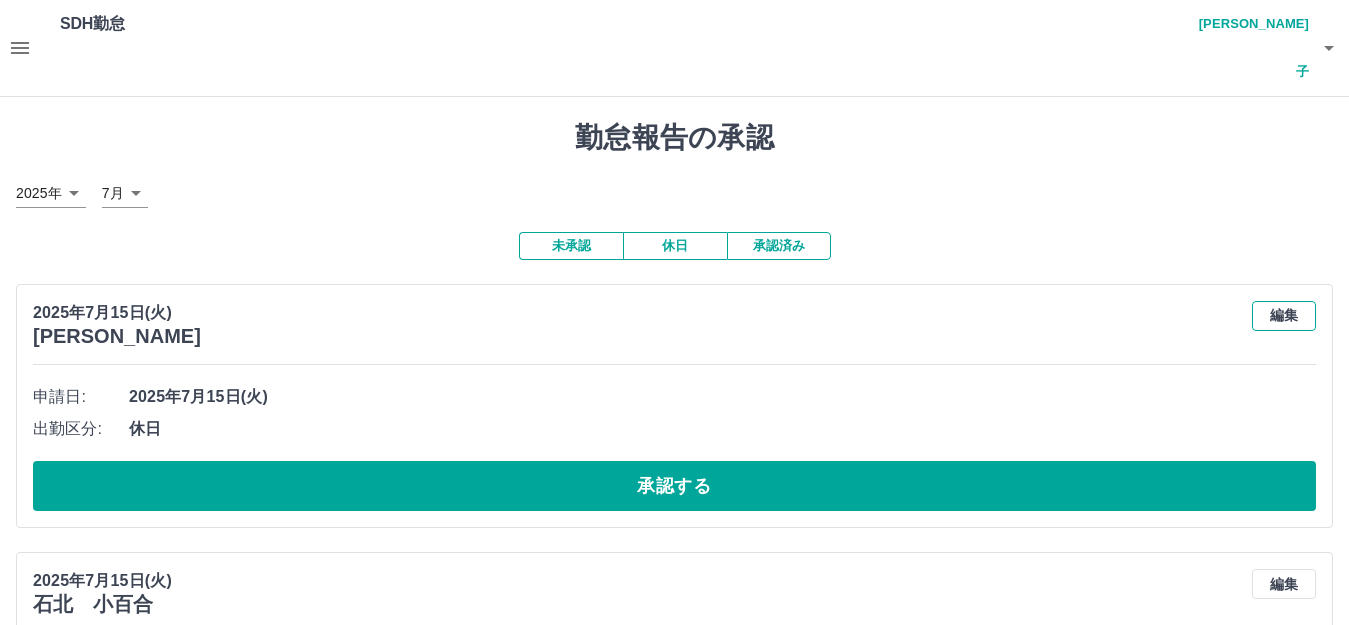click on "編集" at bounding box center [1284, 316] 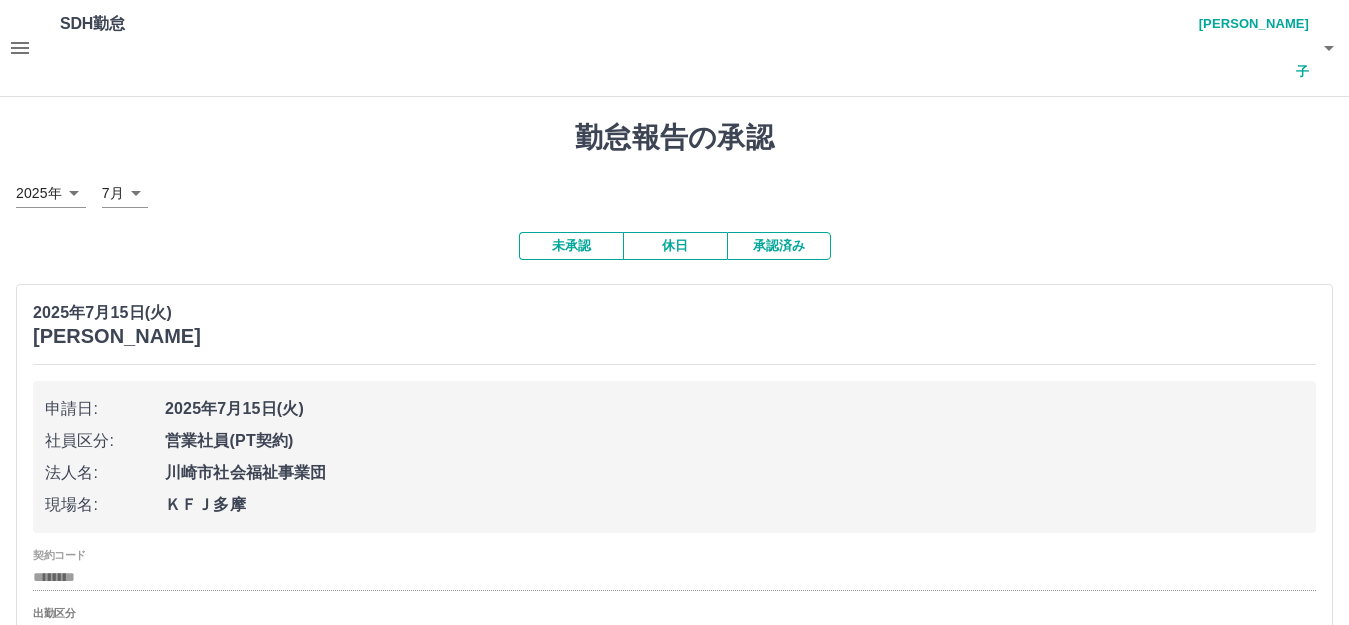 scroll, scrollTop: 300, scrollLeft: 0, axis: vertical 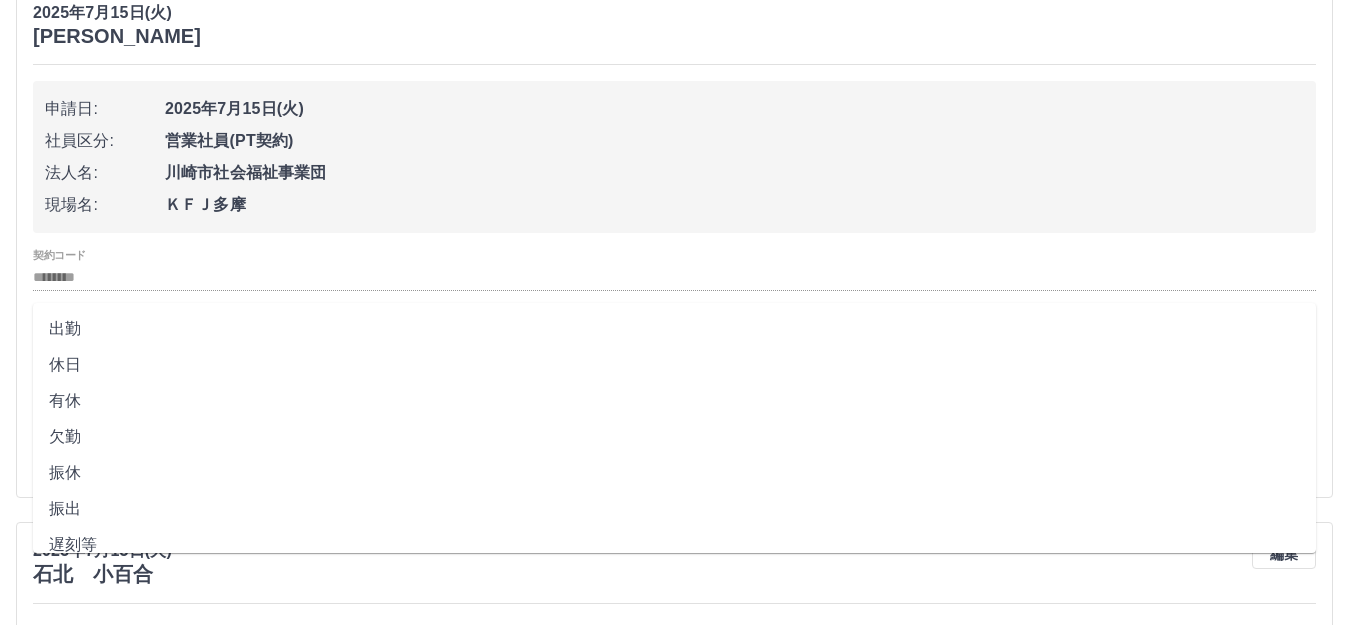 click on "**" at bounding box center [674, 335] 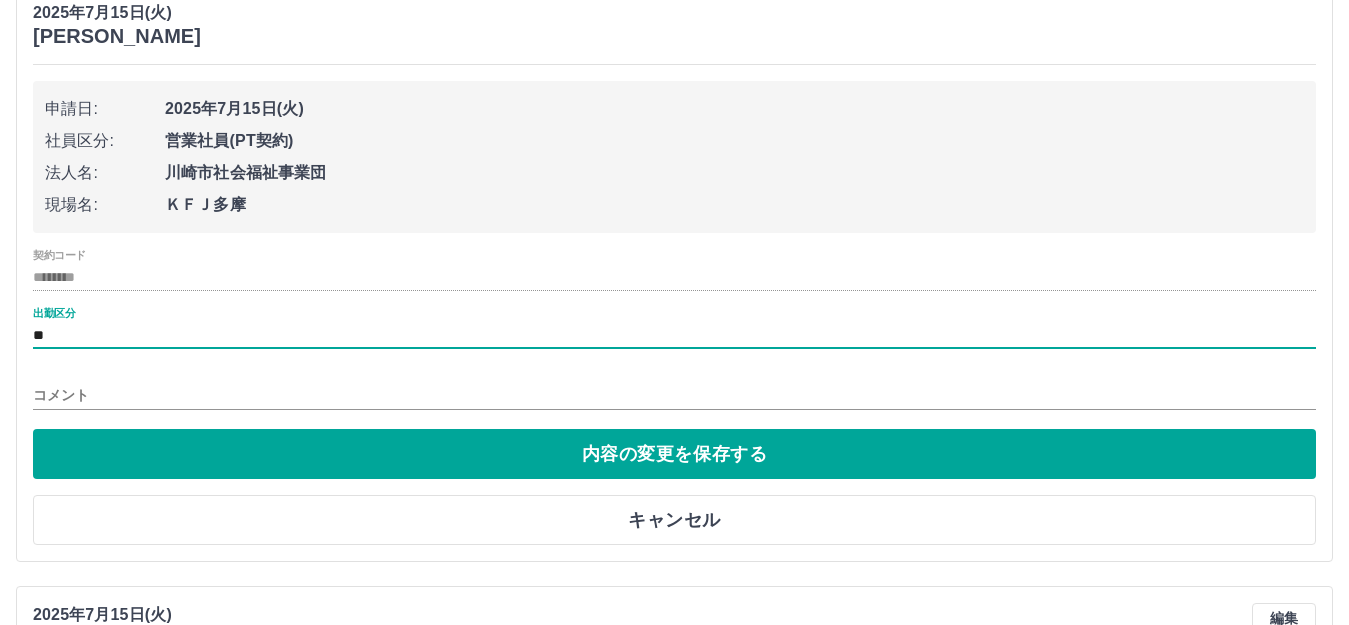scroll, scrollTop: 200, scrollLeft: 0, axis: vertical 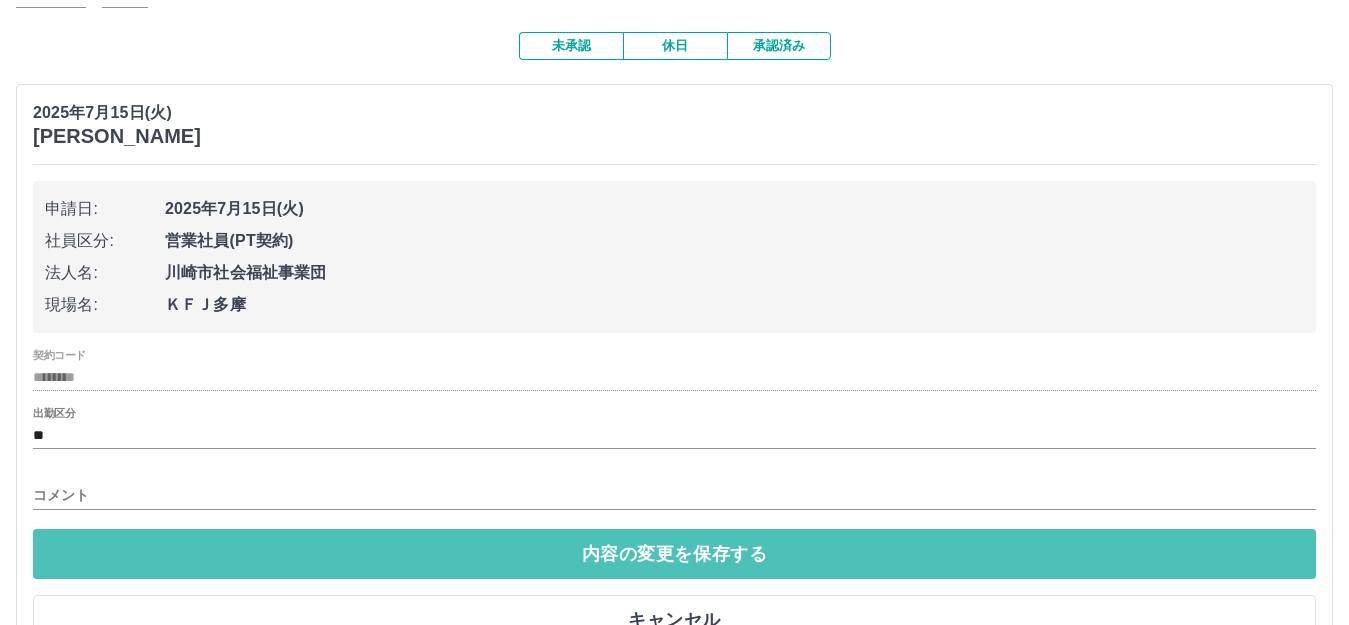 click on "内容の変更を保存する" at bounding box center [674, 554] 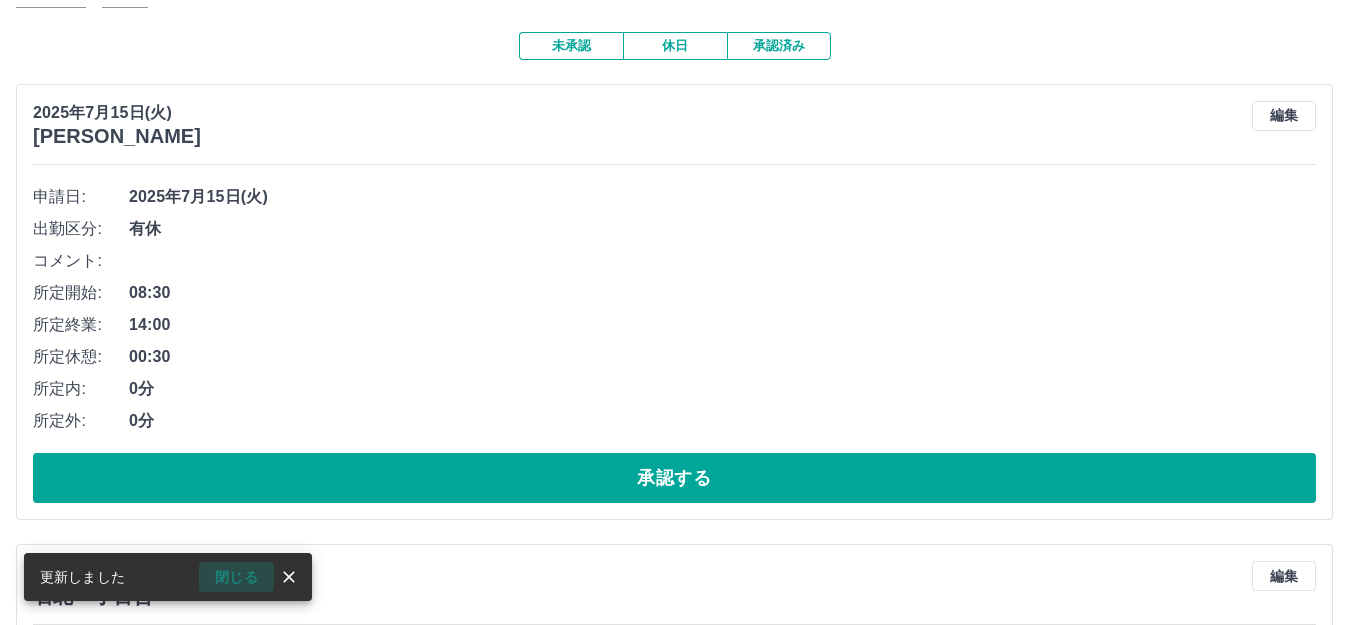click on "閉じる" at bounding box center (236, 577) 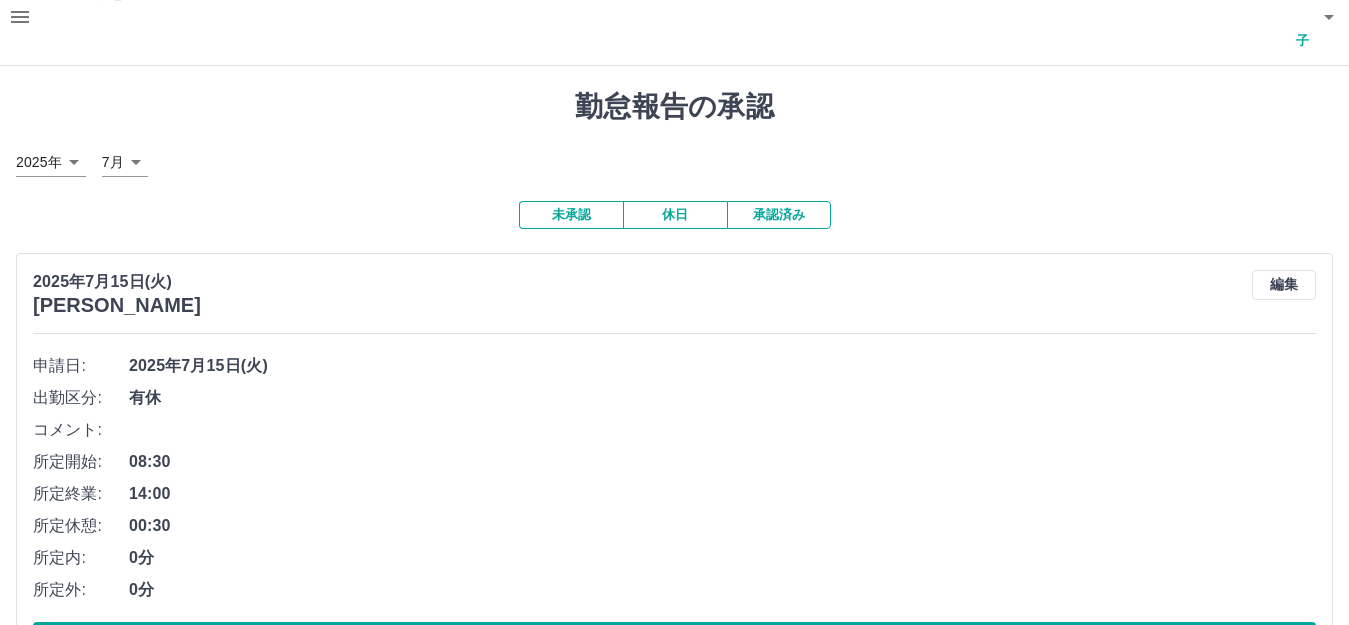 scroll, scrollTop: 0, scrollLeft: 0, axis: both 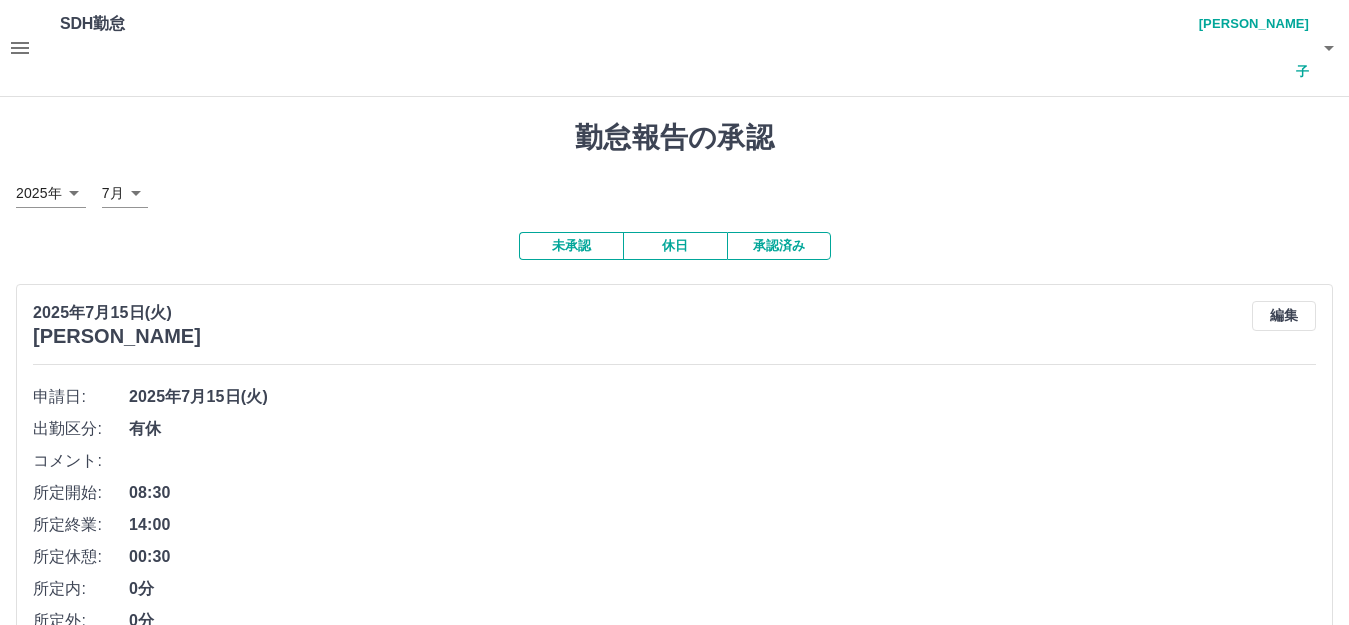 click 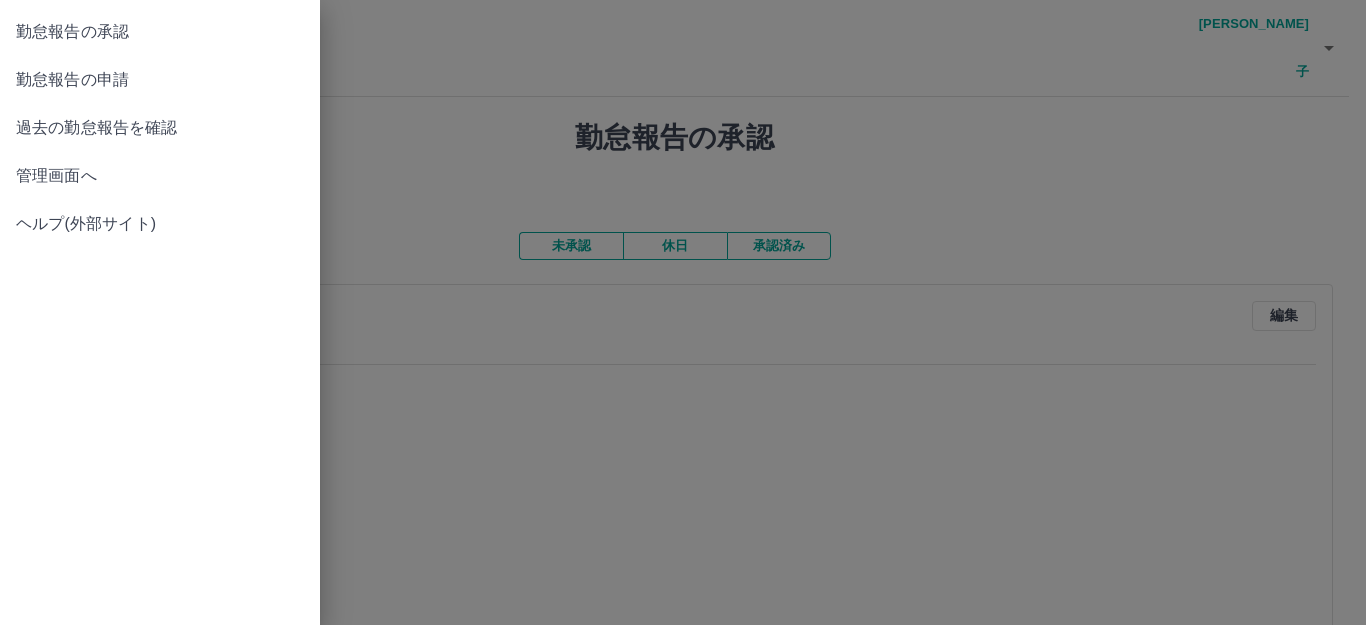 click on "過去の勤怠報告を確認" at bounding box center (160, 128) 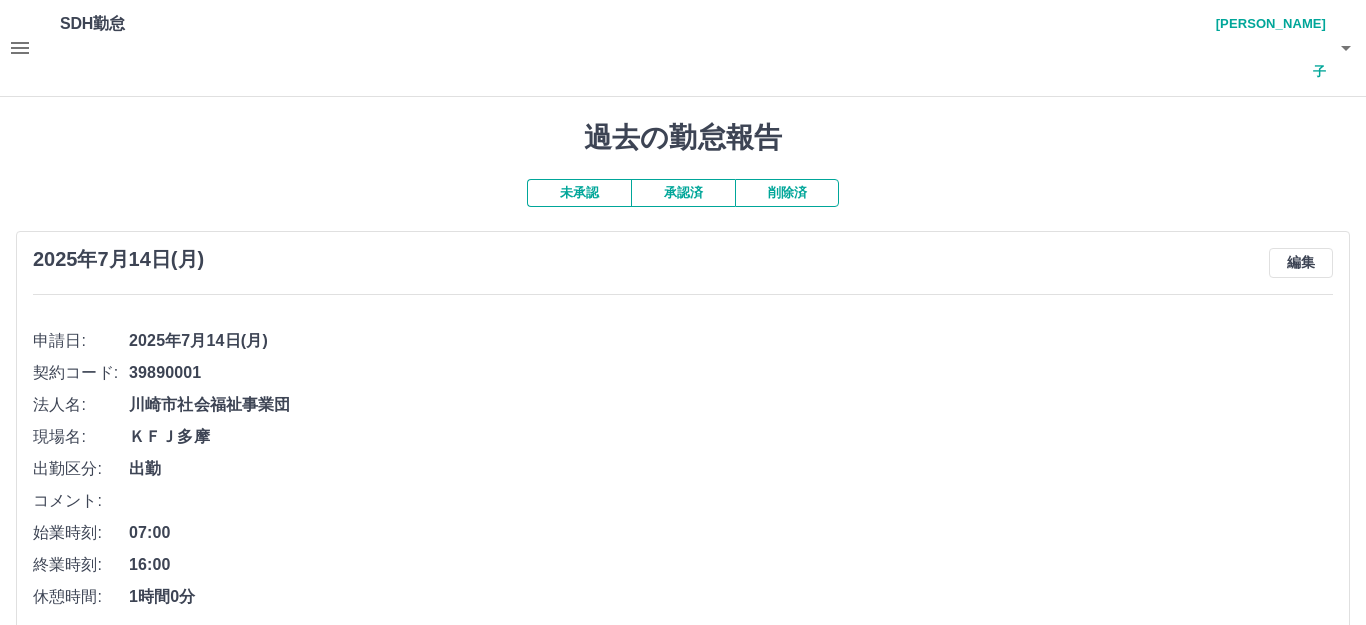 click on "承認済" at bounding box center [683, 193] 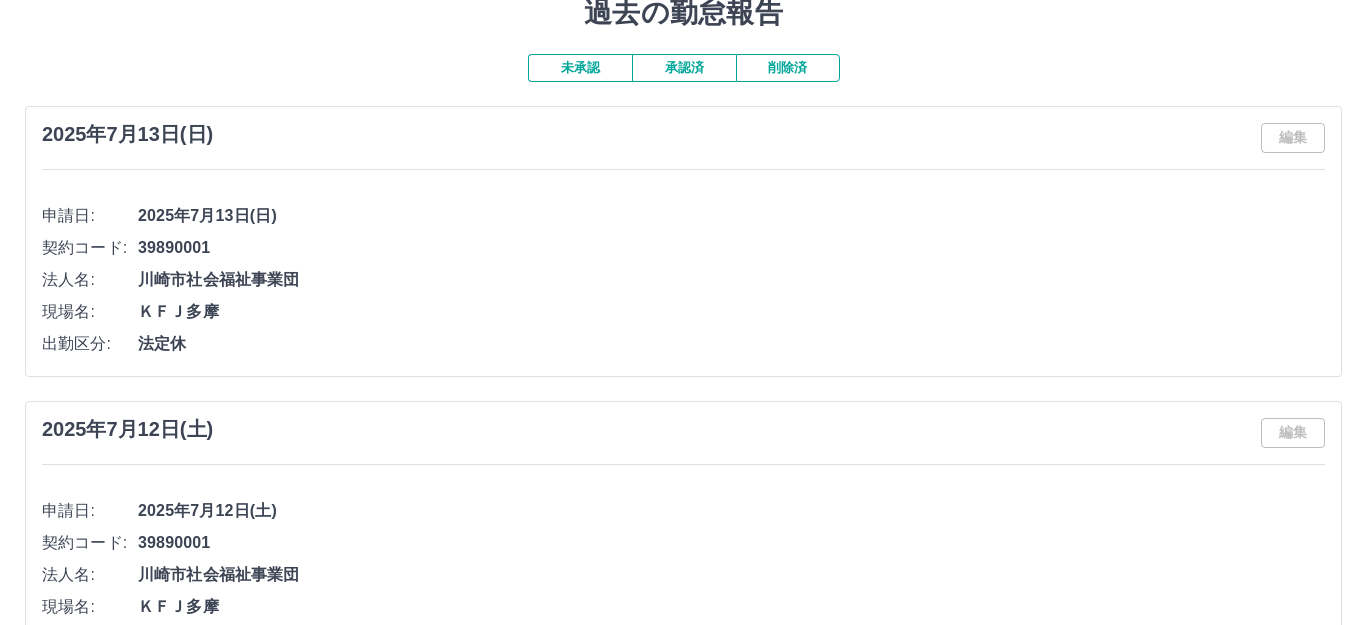 scroll, scrollTop: 0, scrollLeft: 0, axis: both 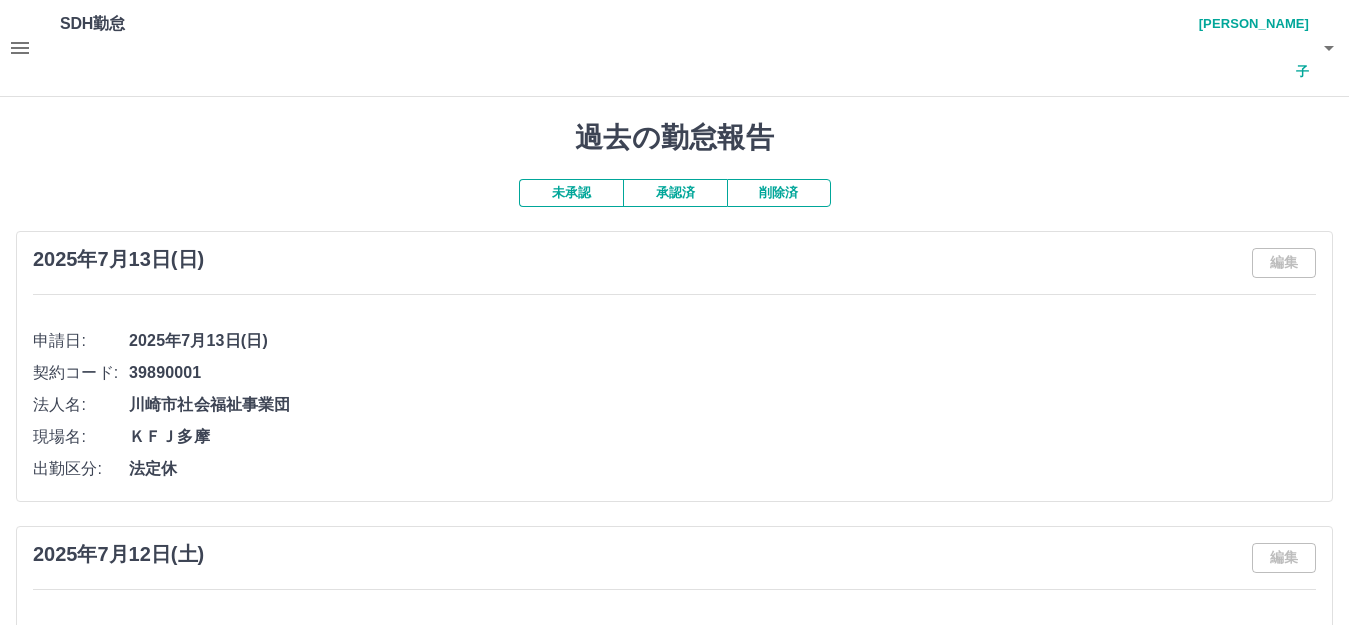 click 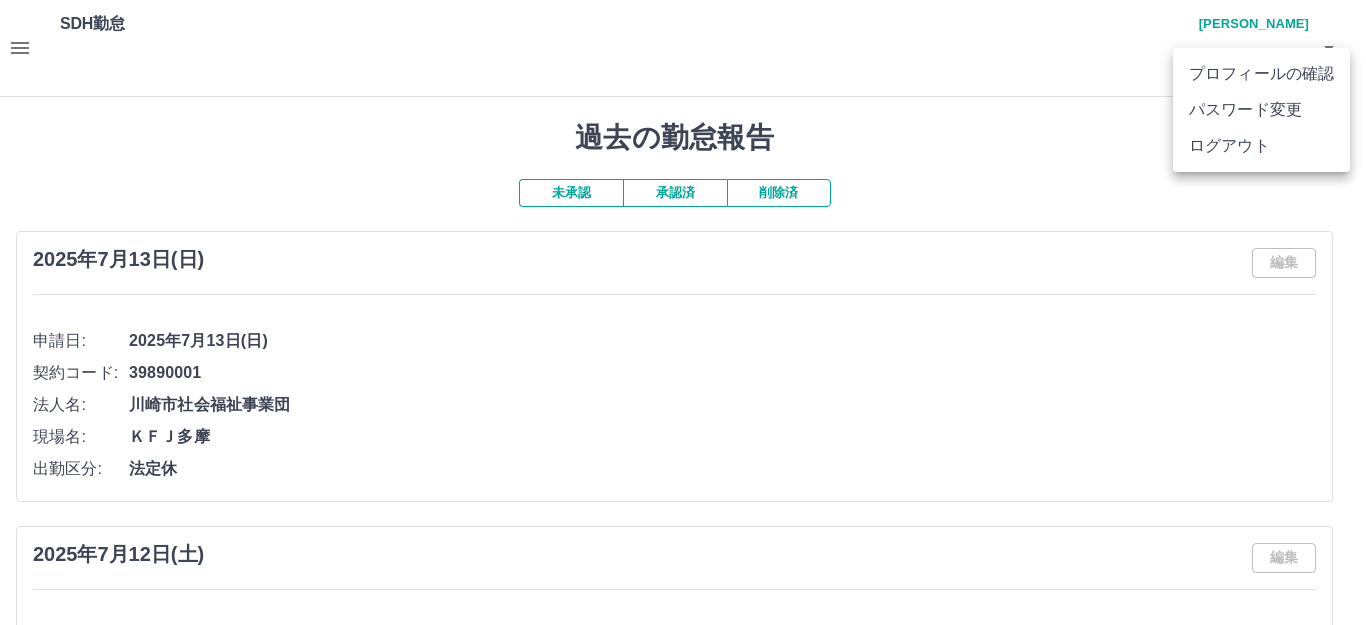 click on "ログアウト" at bounding box center (1261, 146) 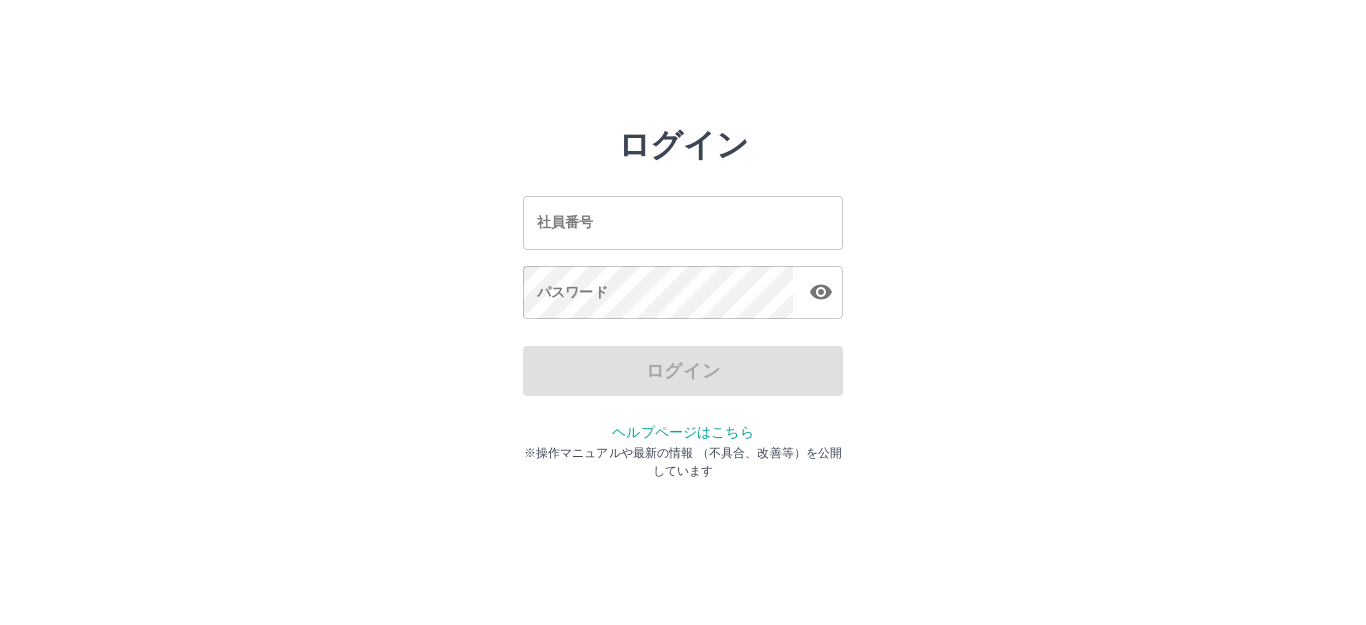 scroll, scrollTop: 0, scrollLeft: 0, axis: both 